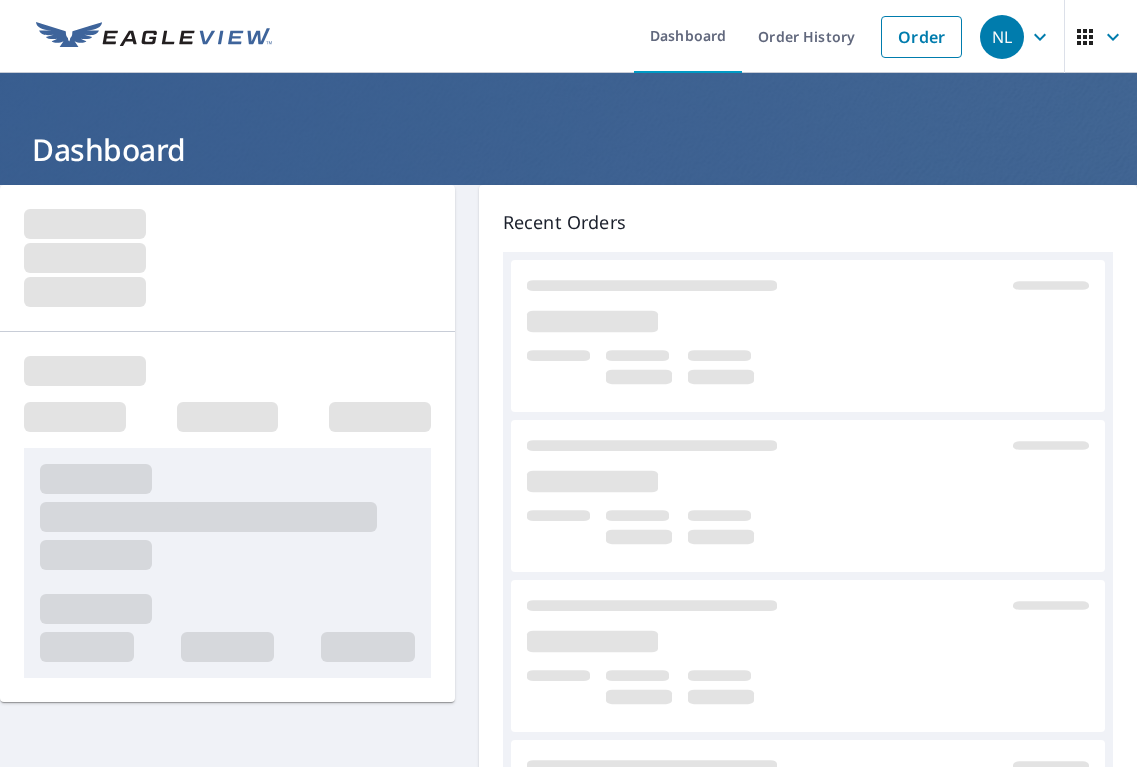 scroll, scrollTop: 0, scrollLeft: 0, axis: both 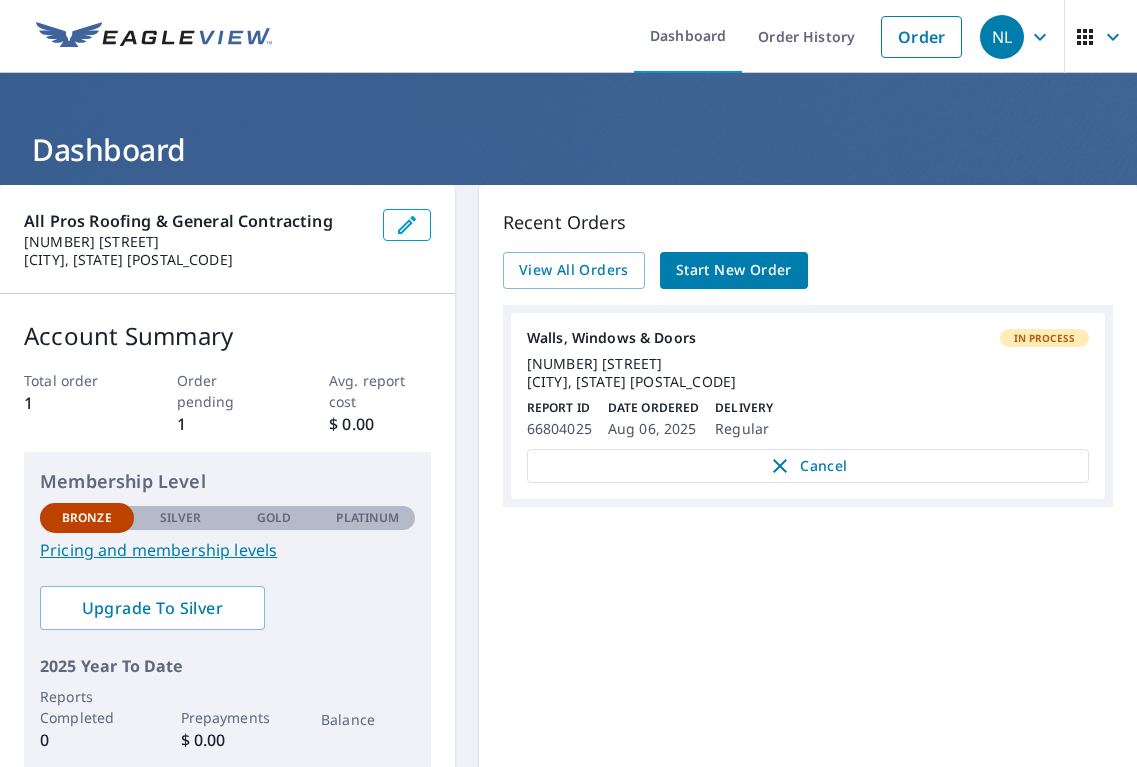 click on "[NUMBER] [STREET]
[CITY], [STATE] [POSTAL_CODE]" at bounding box center (808, 373) 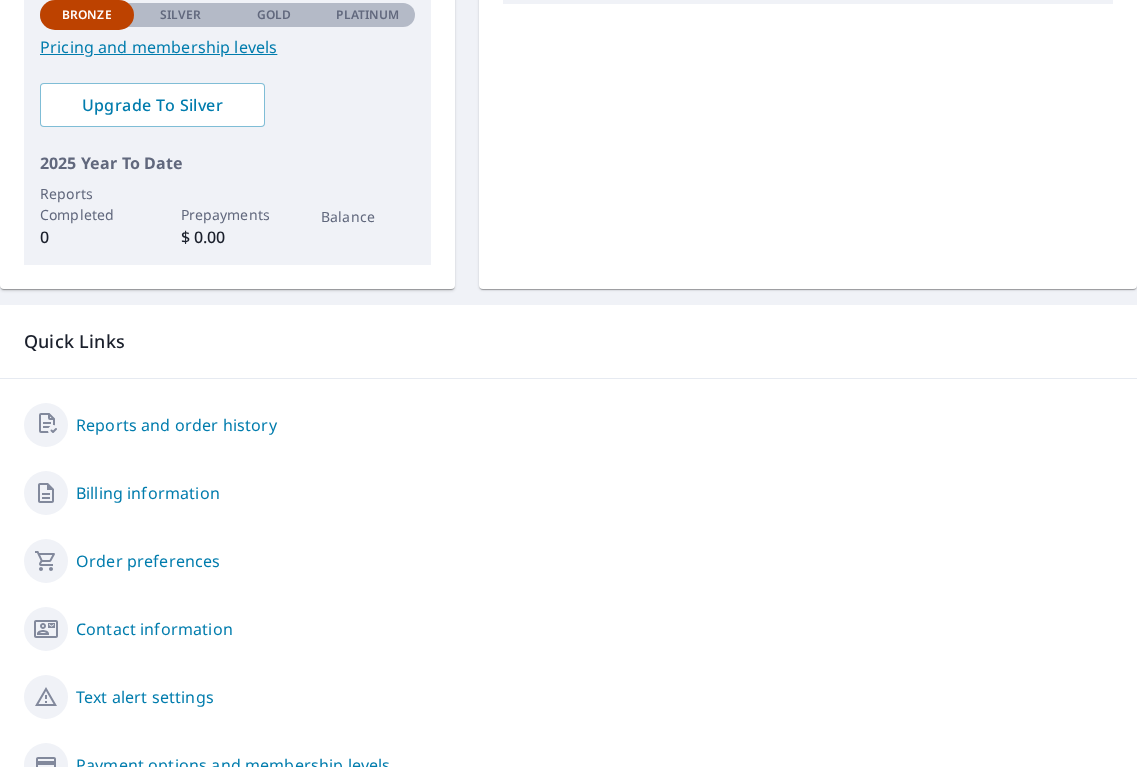 scroll, scrollTop: 544, scrollLeft: 0, axis: vertical 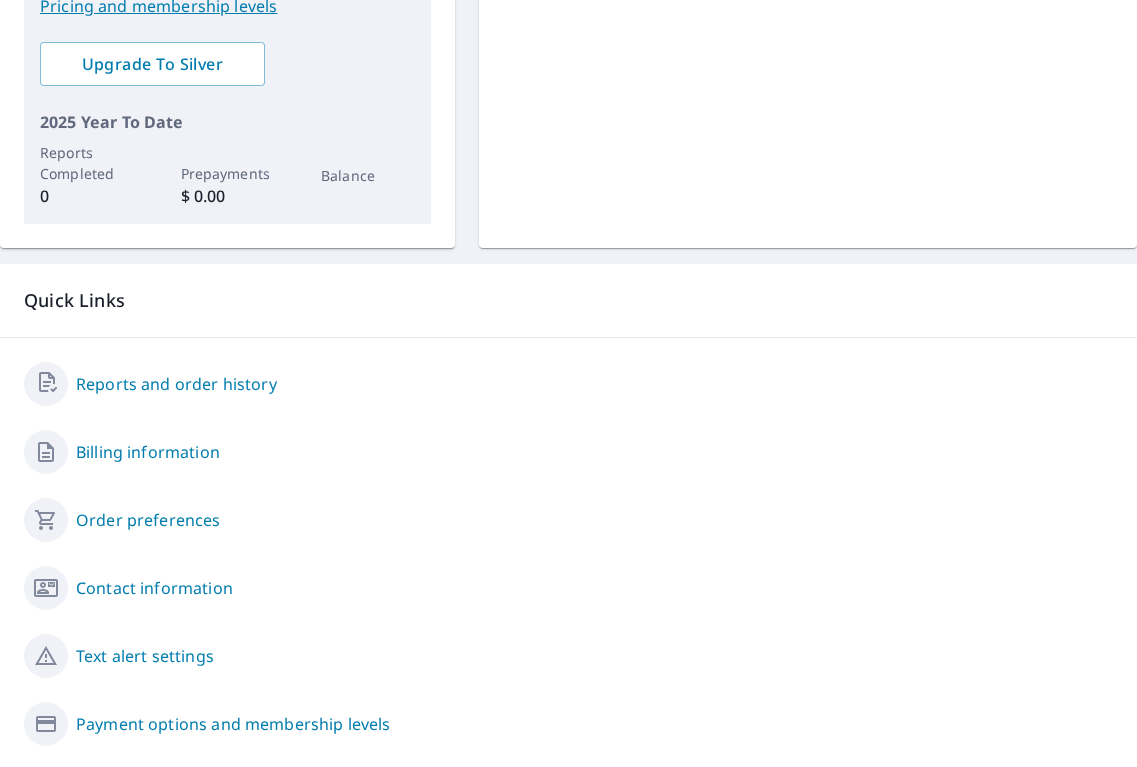 click on "Reports and order history" at bounding box center [176, 384] 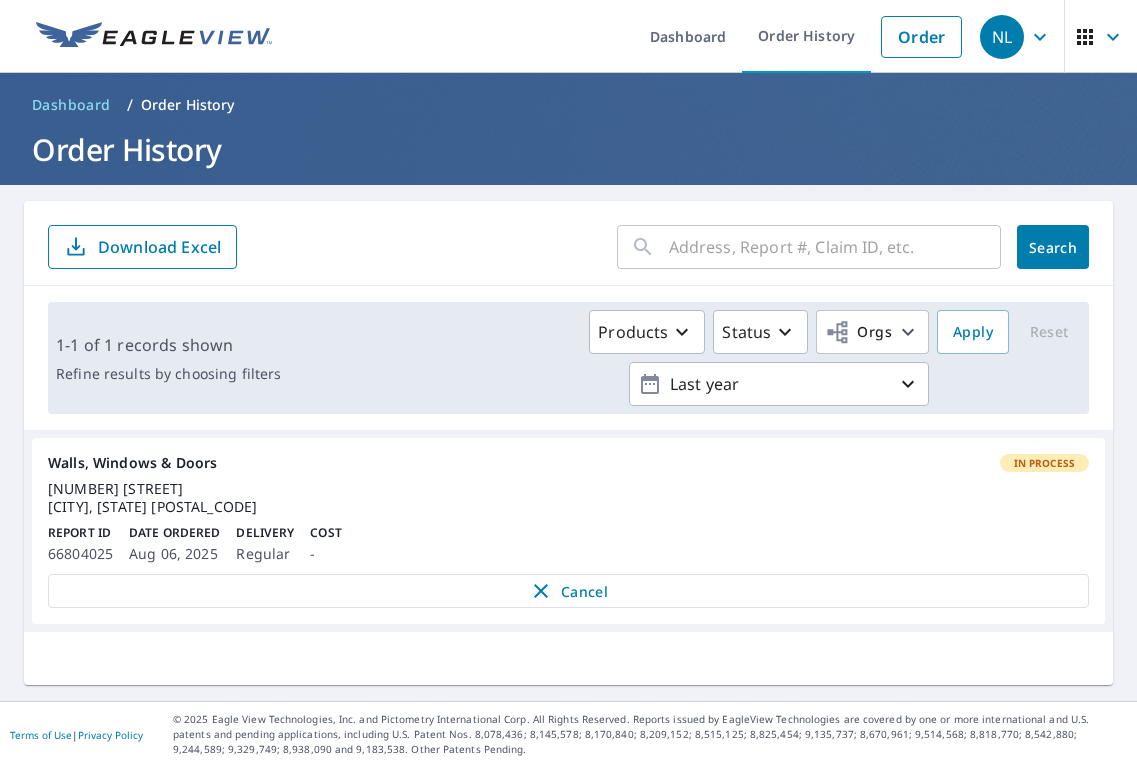 scroll, scrollTop: 0, scrollLeft: 0, axis: both 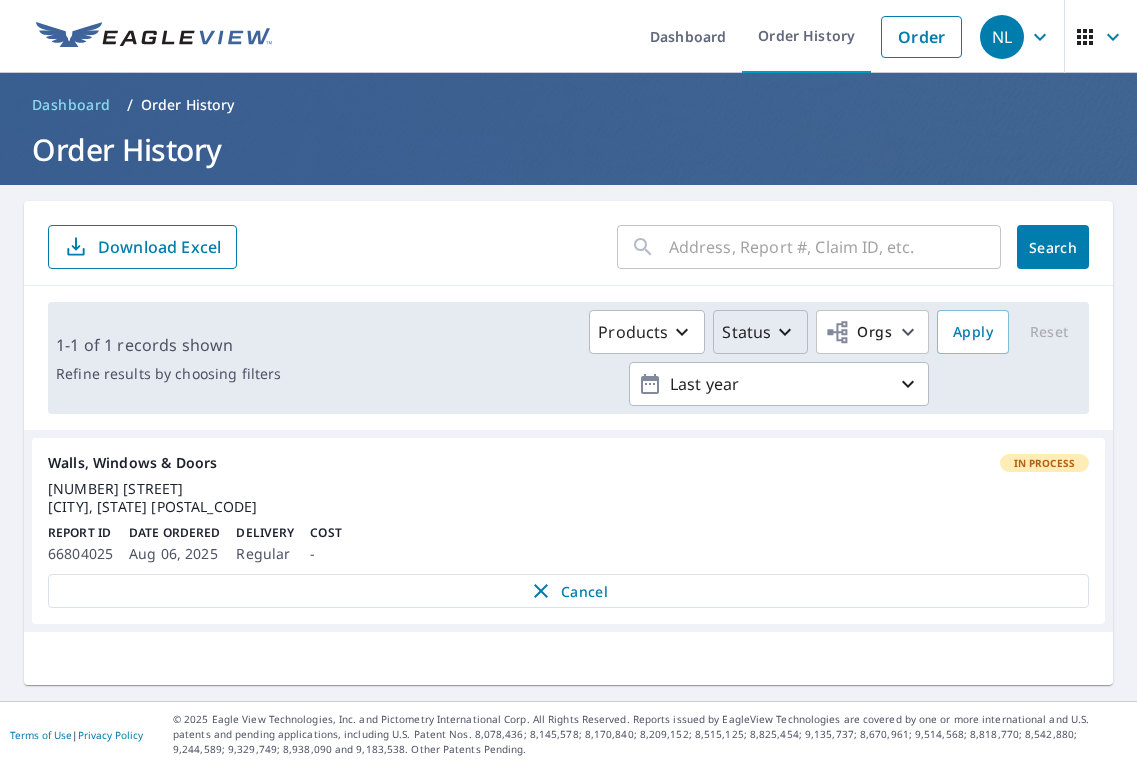 drag, startPoint x: 502, startPoint y: 333, endPoint x: 483, endPoint y: 335, distance: 19.104973 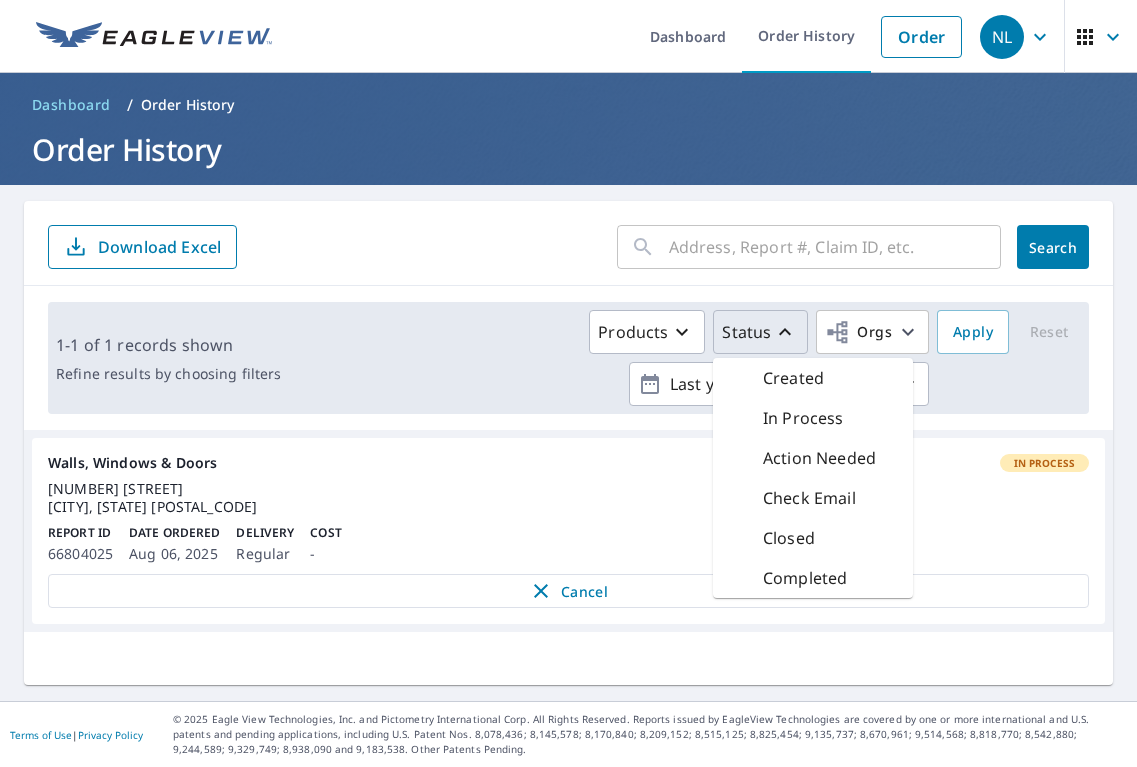 click on "Walls, Windows & Doors In Process 11036 Loma De Color Dr
El Paso, TX 79934 Report ID 66804025 Date Ordered Aug 06, 2025 Delivery Regular Cost - Cancel" at bounding box center (568, 531) 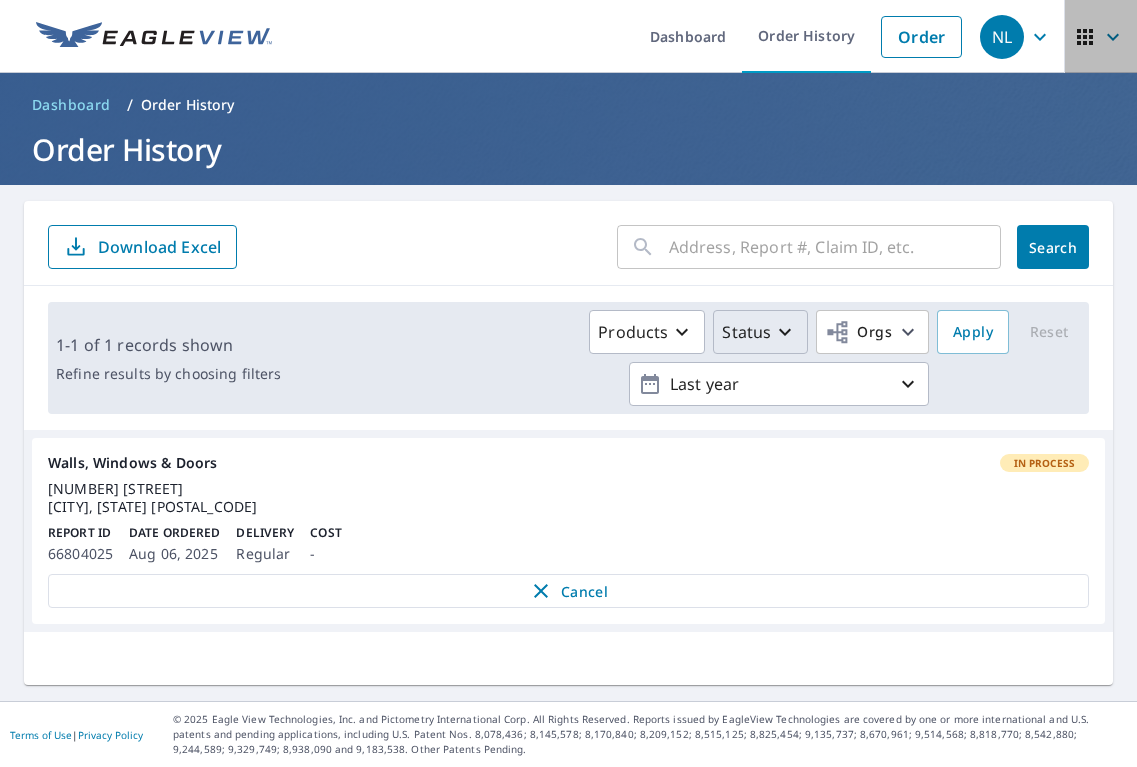click 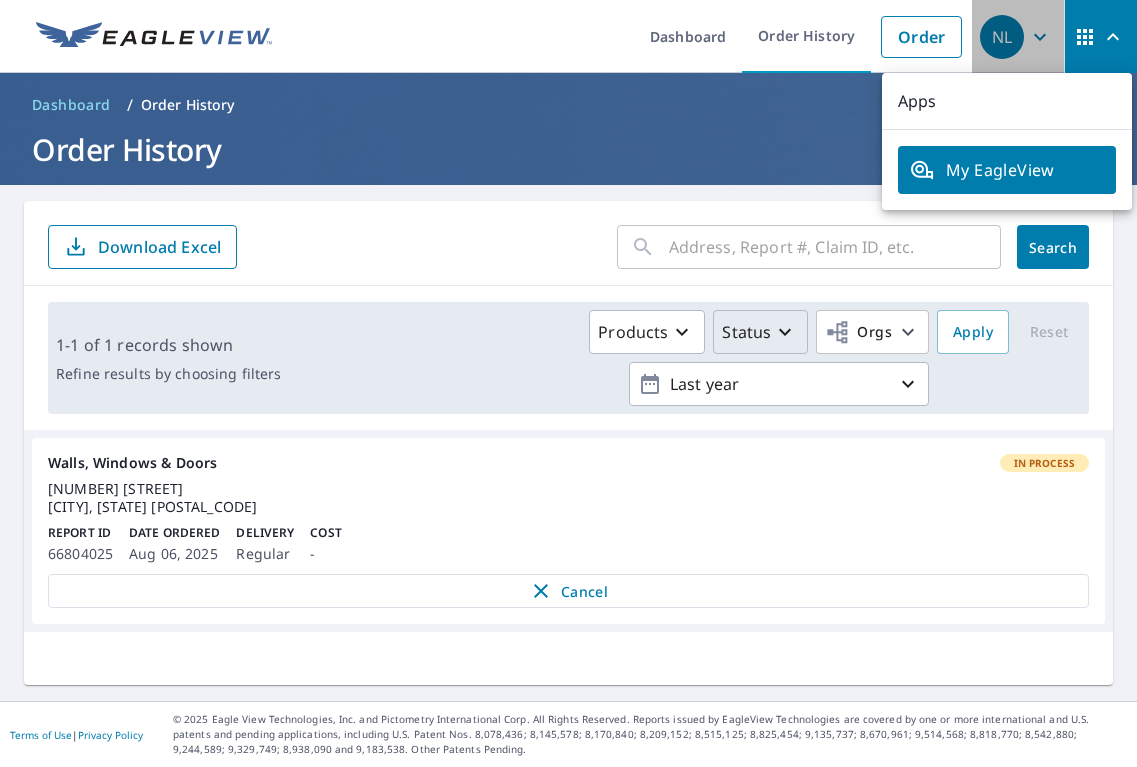 click 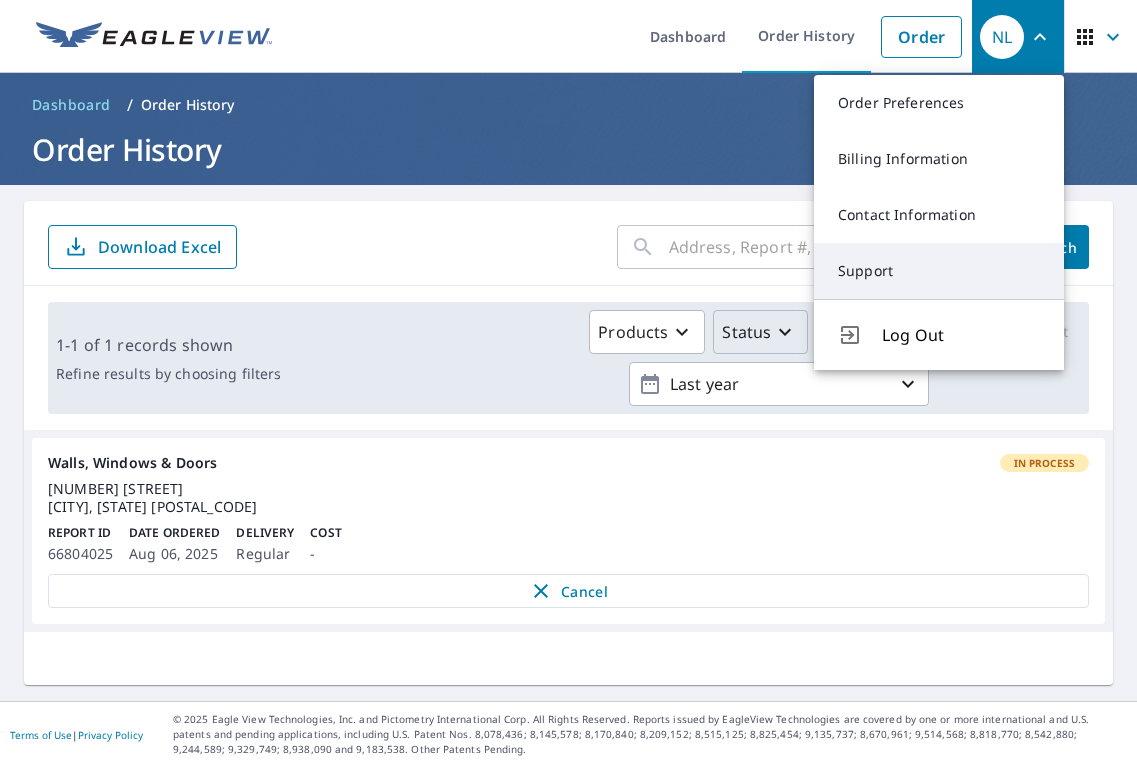 click on "Support" at bounding box center (939, 271) 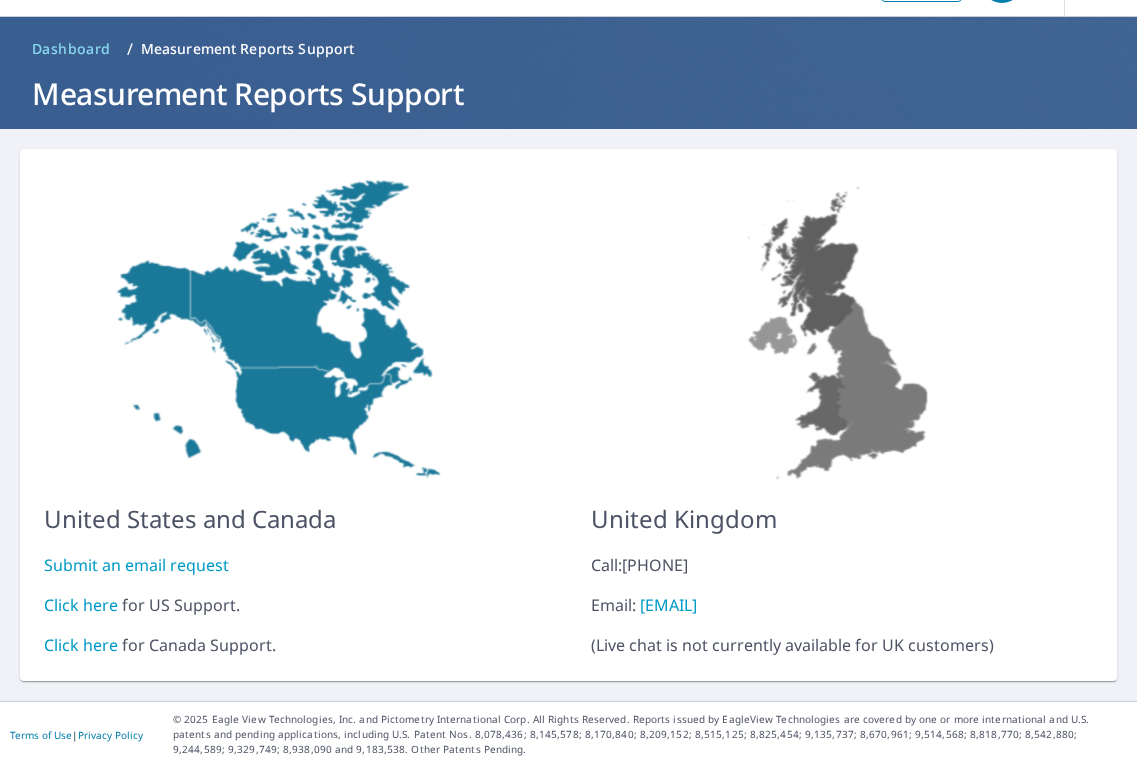 scroll, scrollTop: 56, scrollLeft: 0, axis: vertical 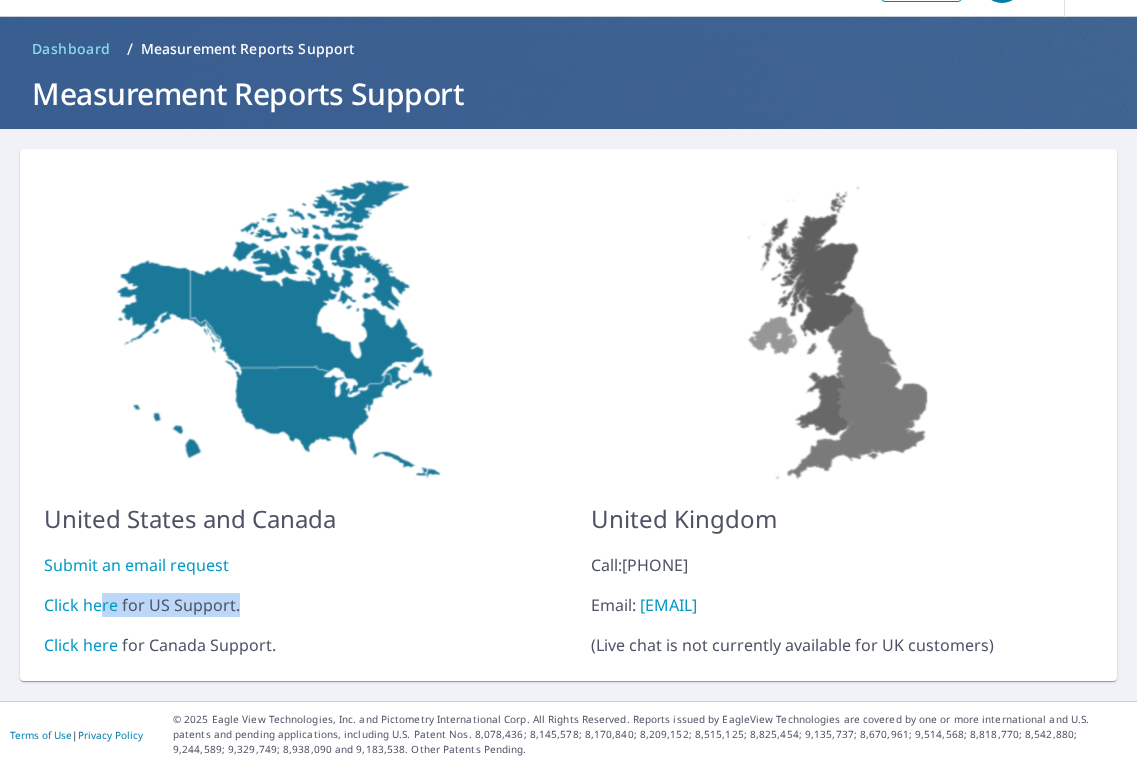 click on "Click here" at bounding box center [81, 605] 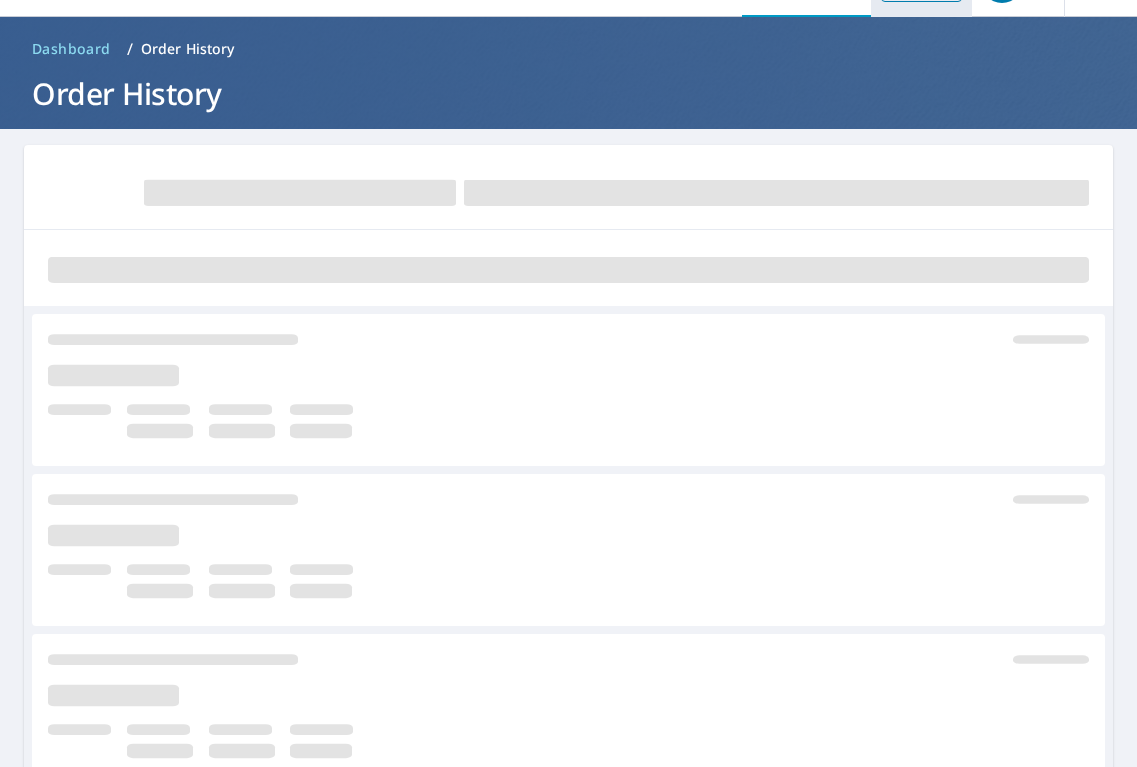 scroll, scrollTop: 0, scrollLeft: 0, axis: both 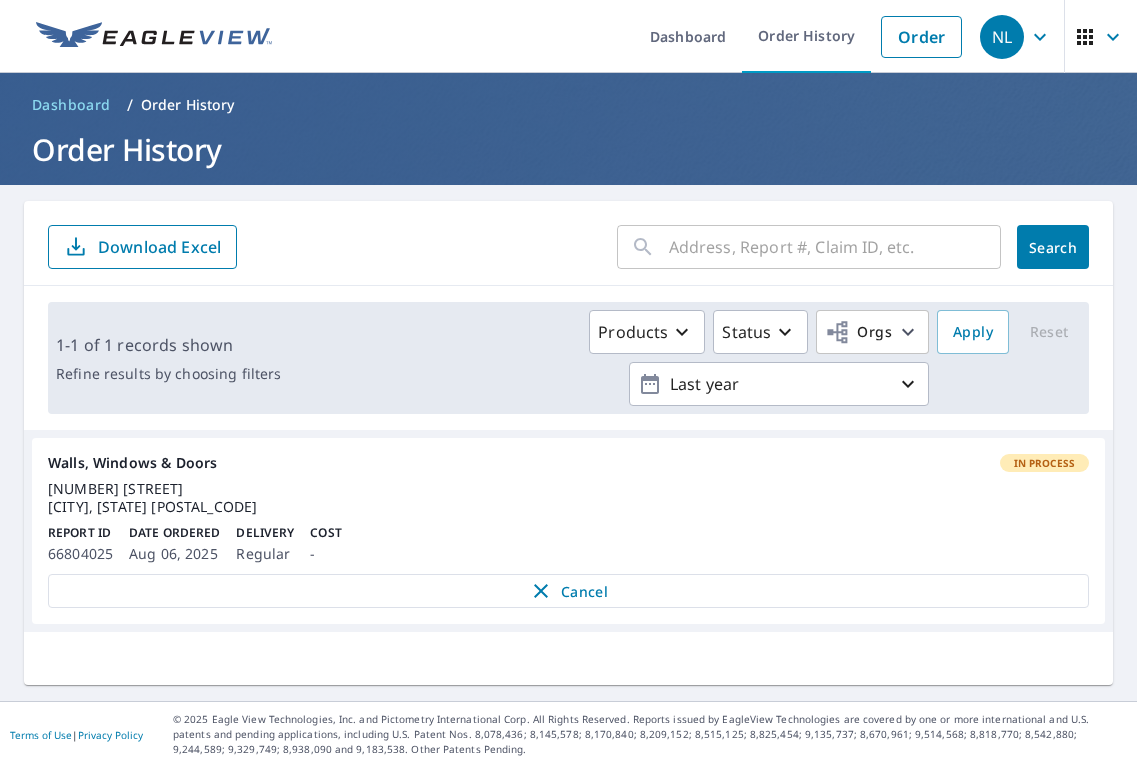 click on "66804025" at bounding box center (80, 554) 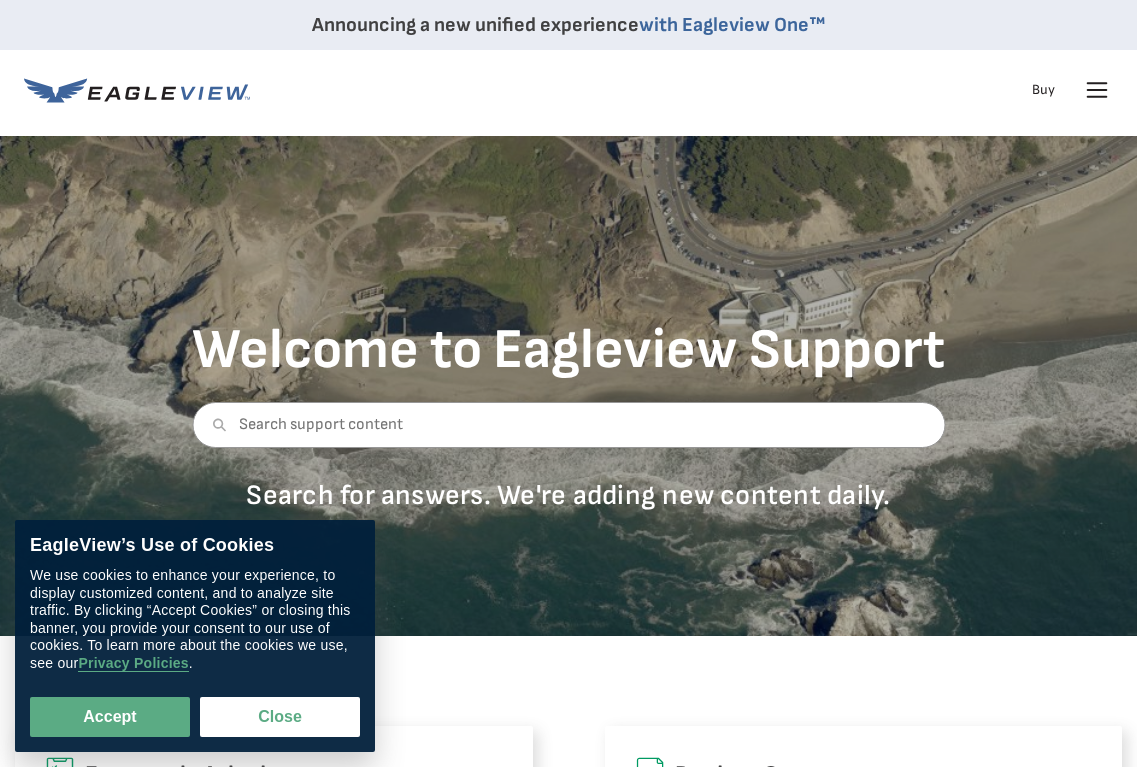 scroll, scrollTop: 0, scrollLeft: 0, axis: both 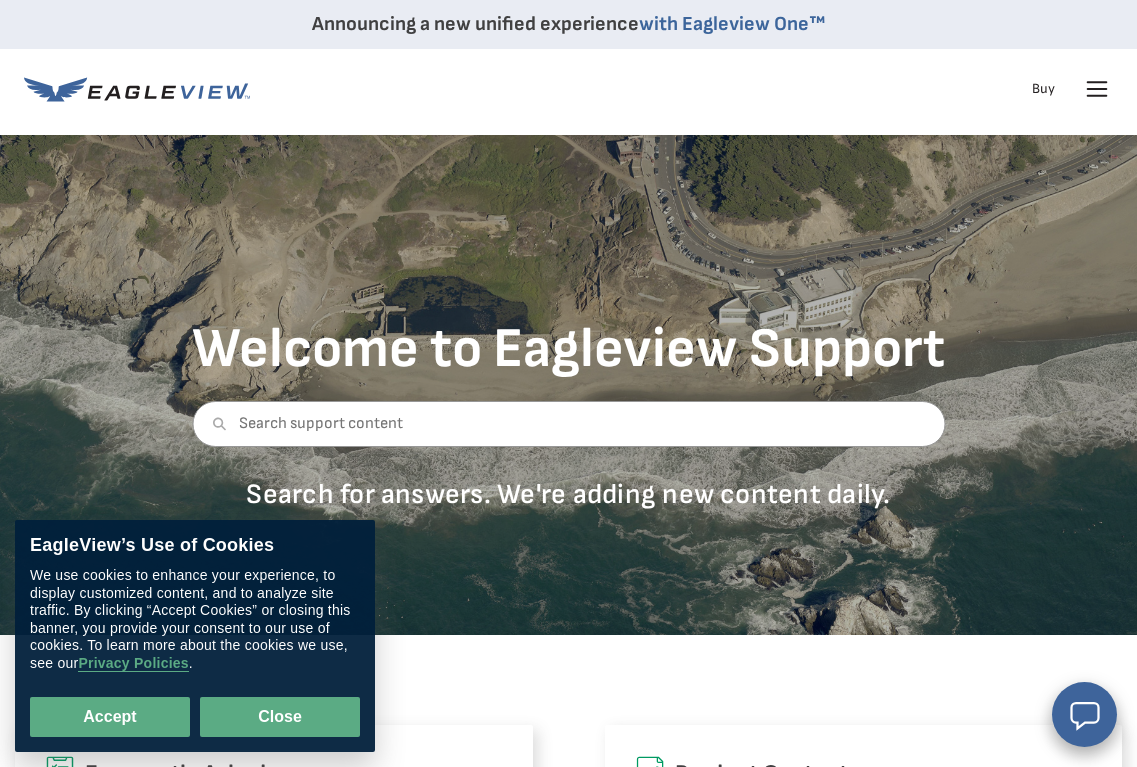 click on "Close" at bounding box center (280, 717) 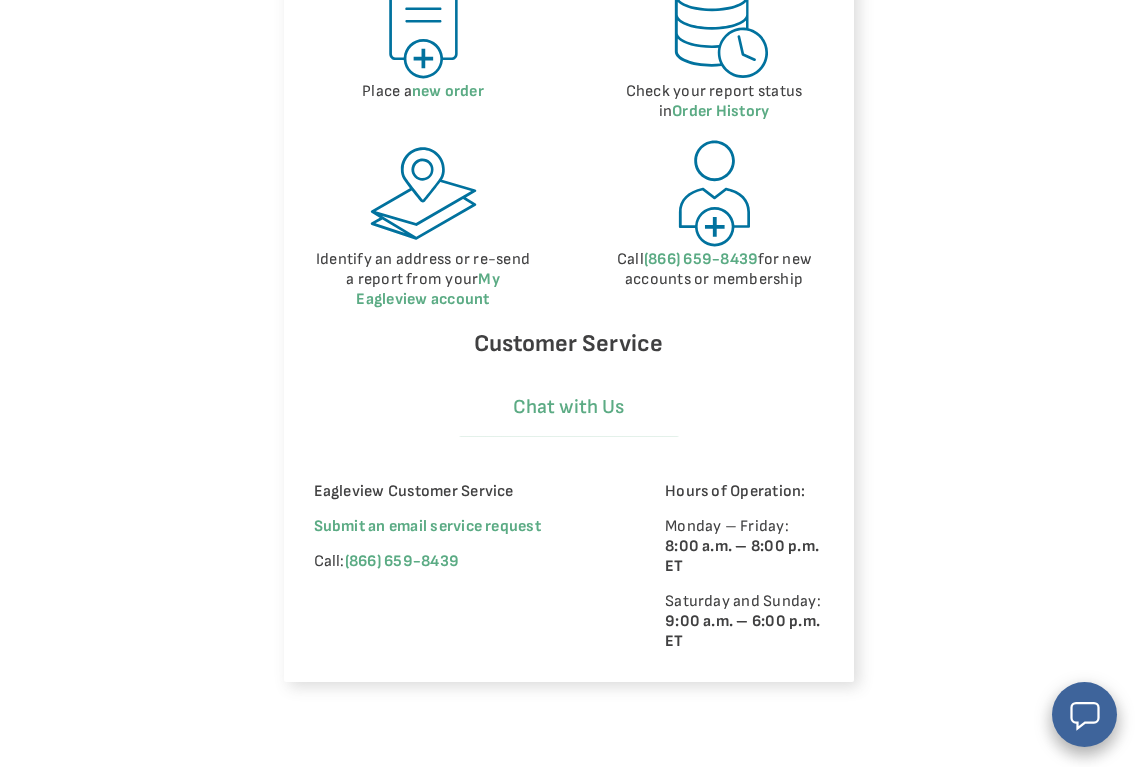 scroll, scrollTop: 1156, scrollLeft: 1, axis: both 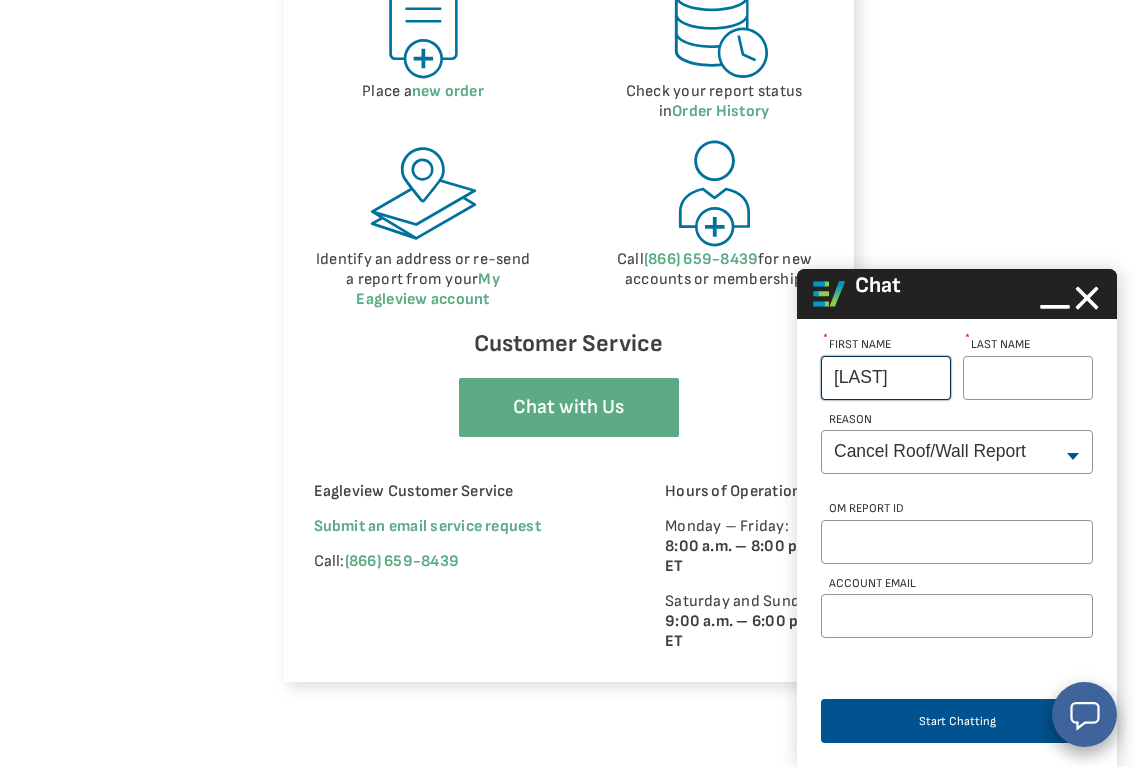 type on "[LAST]" 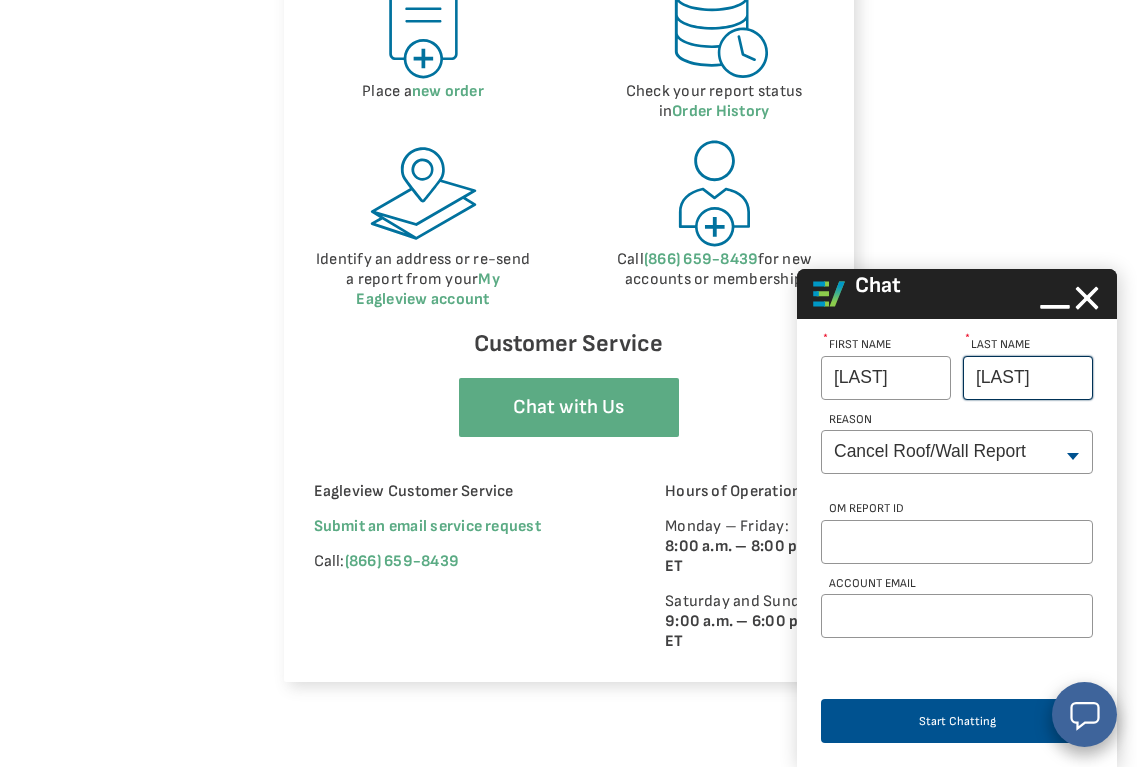 type on "[LAST]" 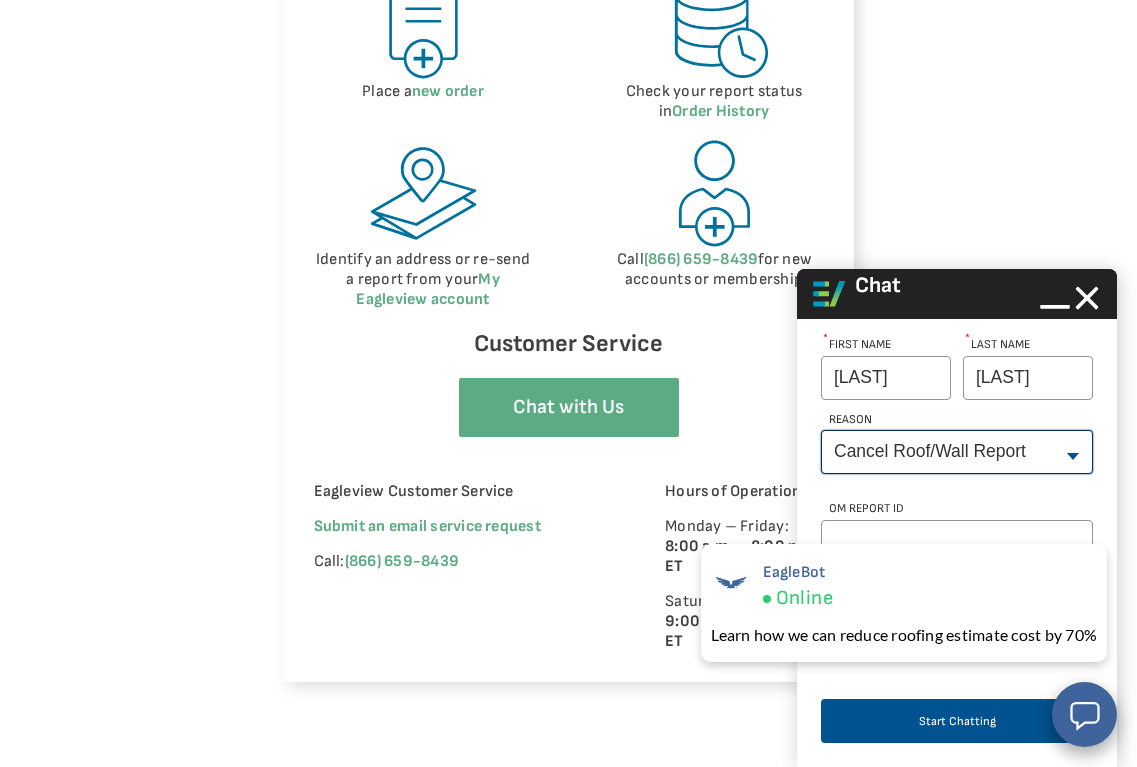 select on "Pricing_Question" 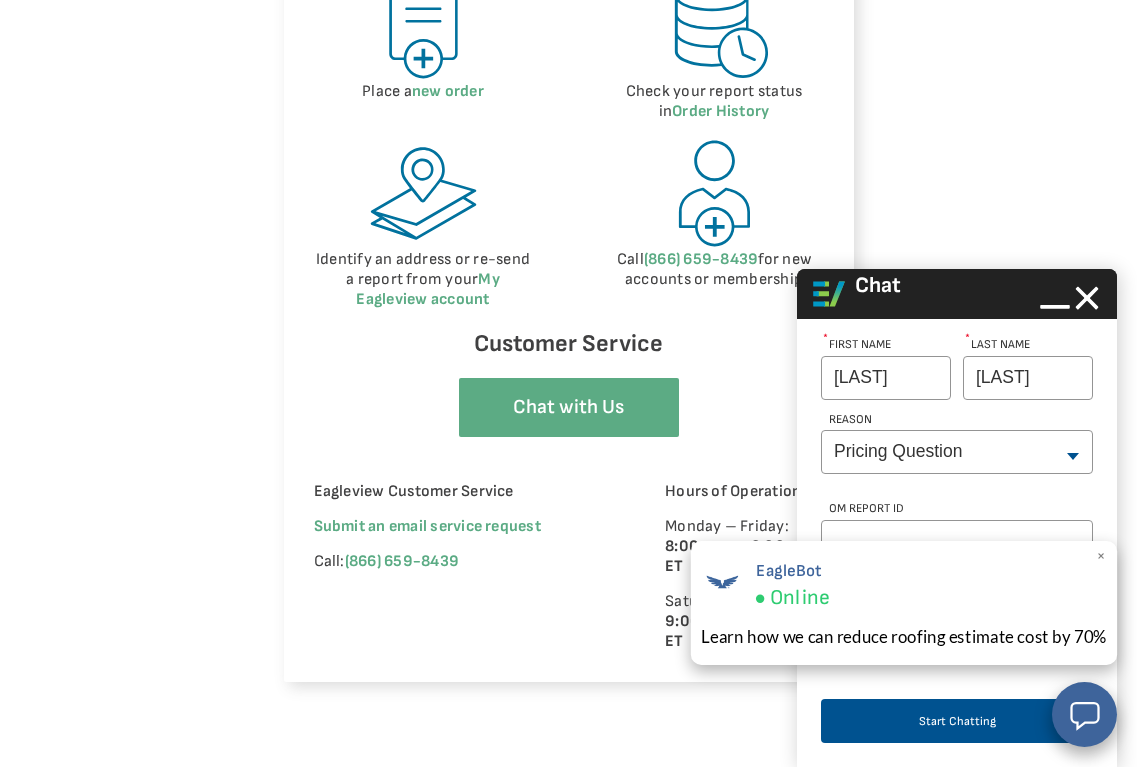 click on "×" at bounding box center [1101, 556] 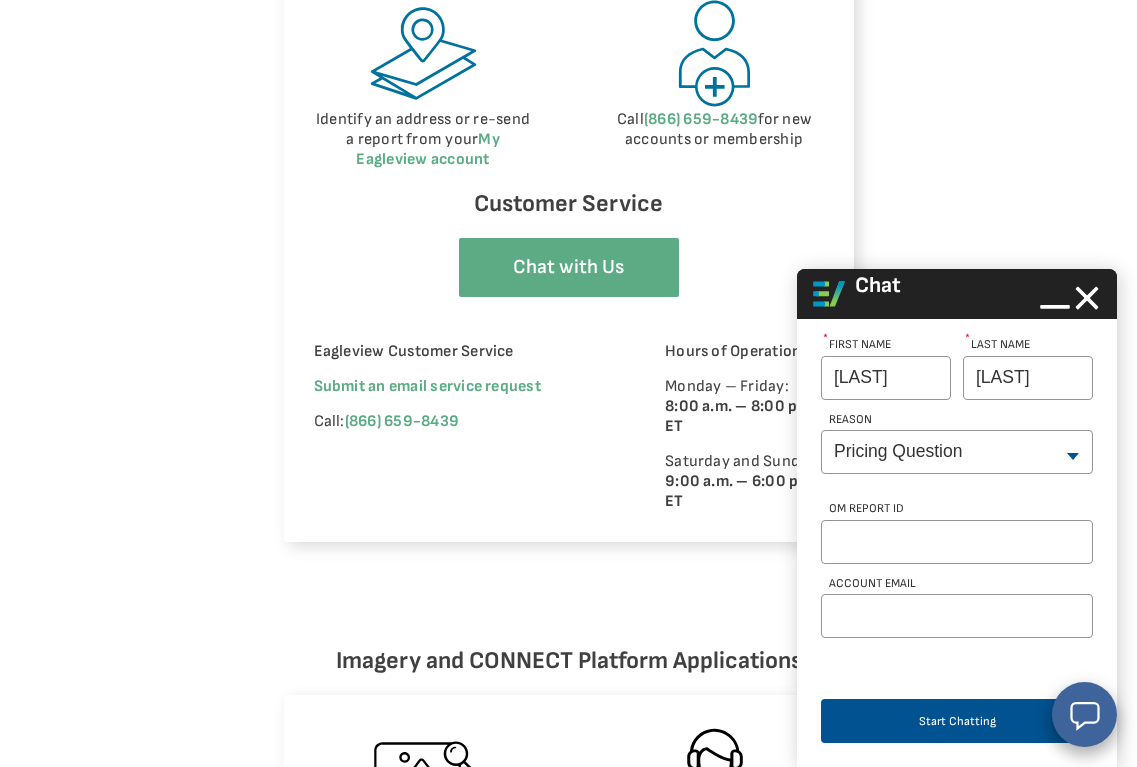 scroll, scrollTop: 1302, scrollLeft: 0, axis: vertical 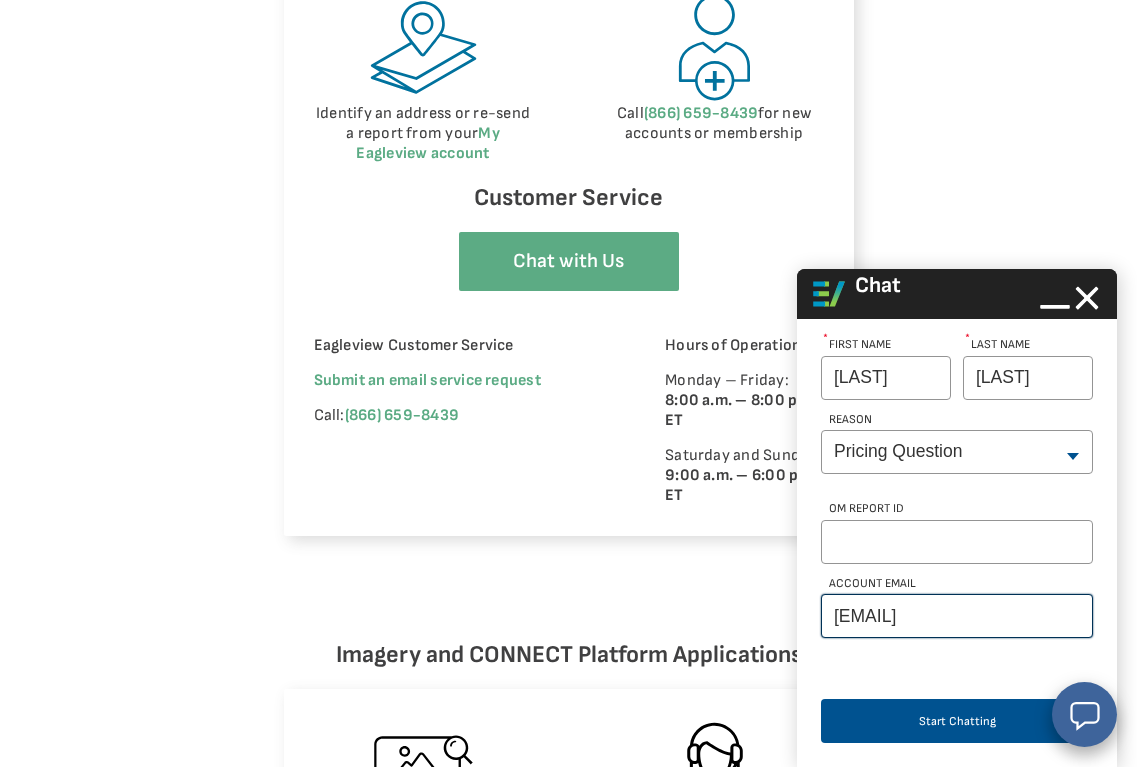 type on "[EMAIL]" 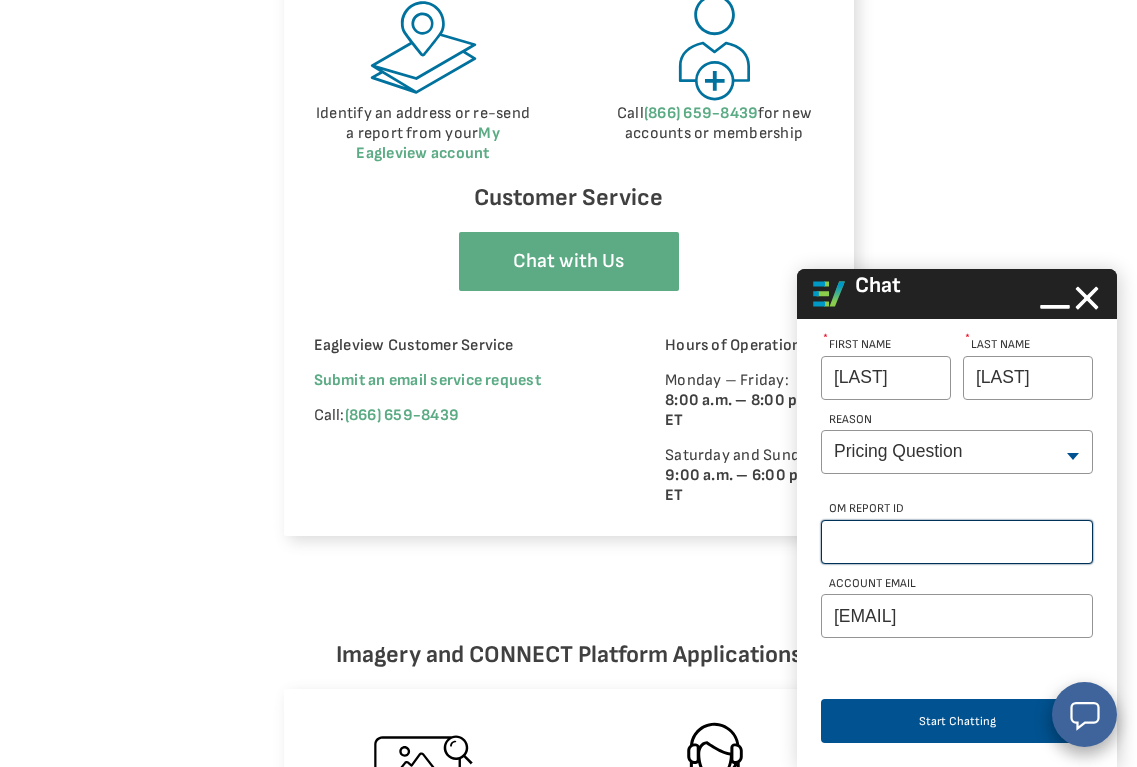 click on "OM Report Id" at bounding box center [957, 542] 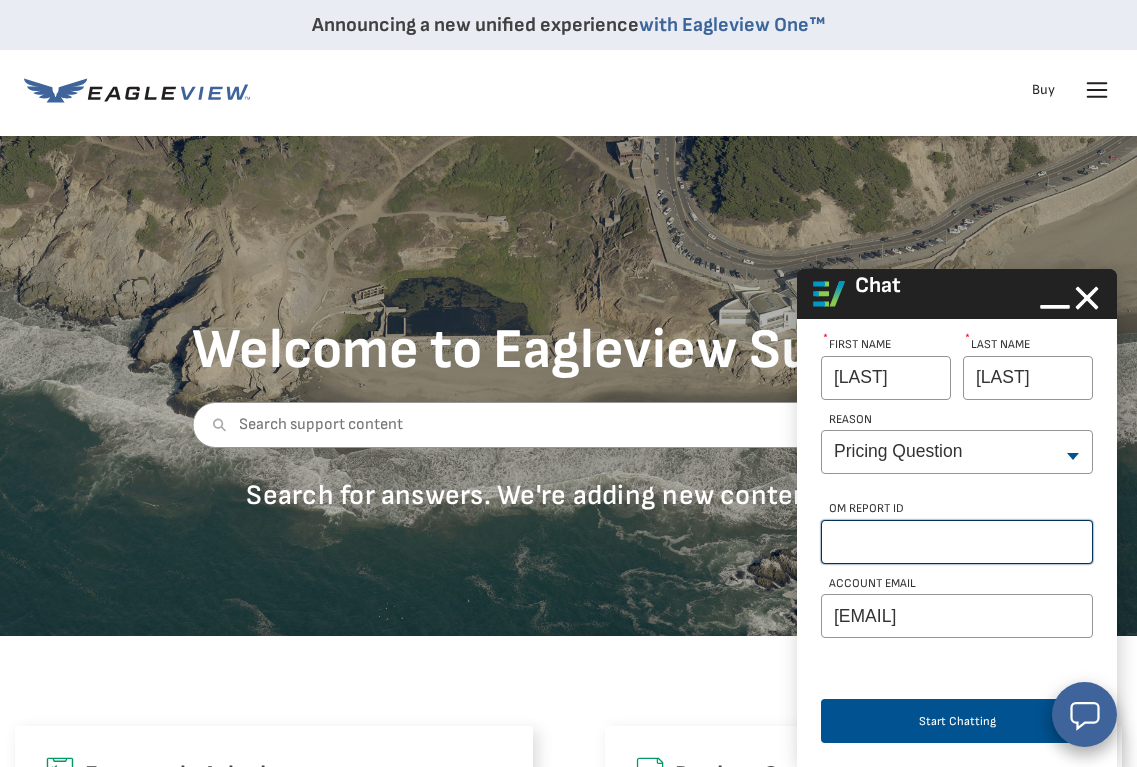 scroll, scrollTop: 0, scrollLeft: 0, axis: both 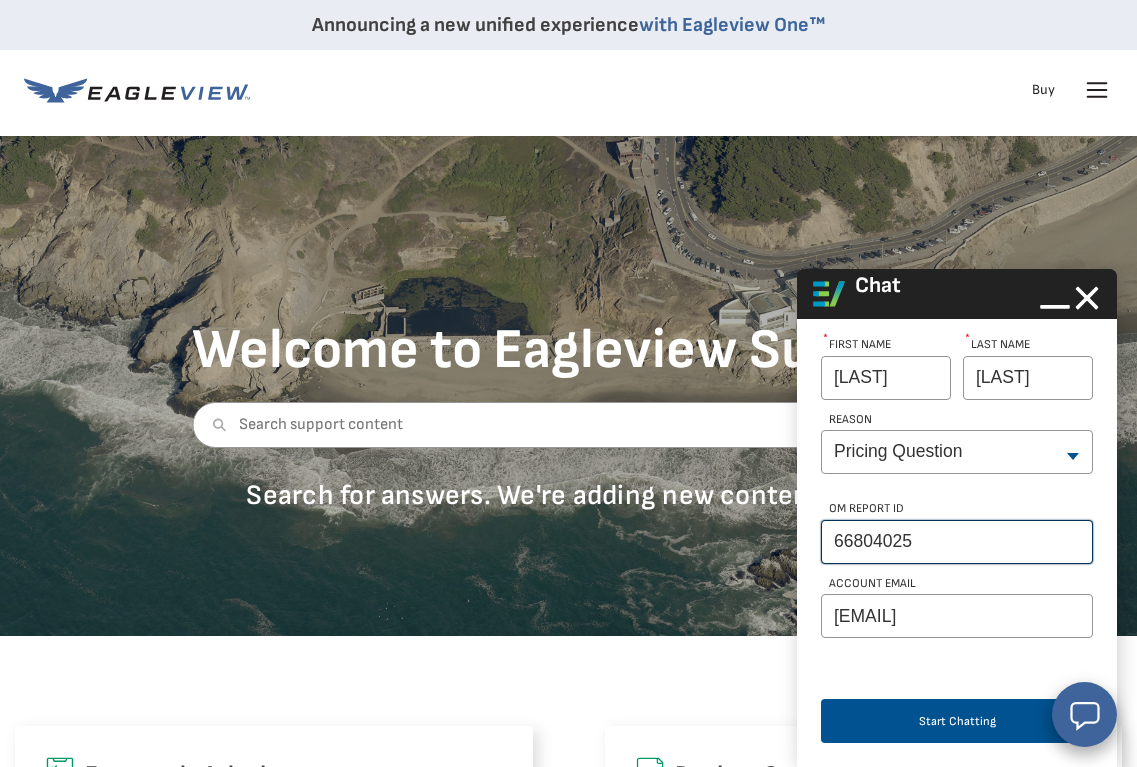 type on "66804025" 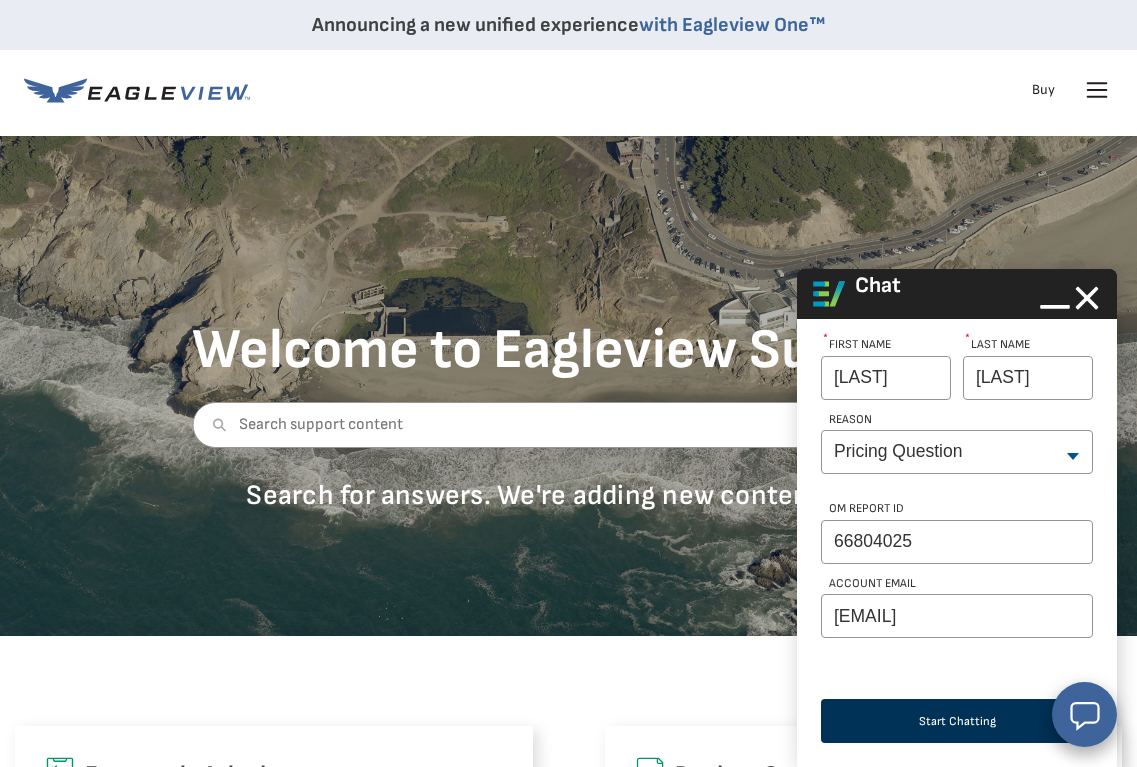 drag, startPoint x: 944, startPoint y: 686, endPoint x: 944, endPoint y: 701, distance: 15 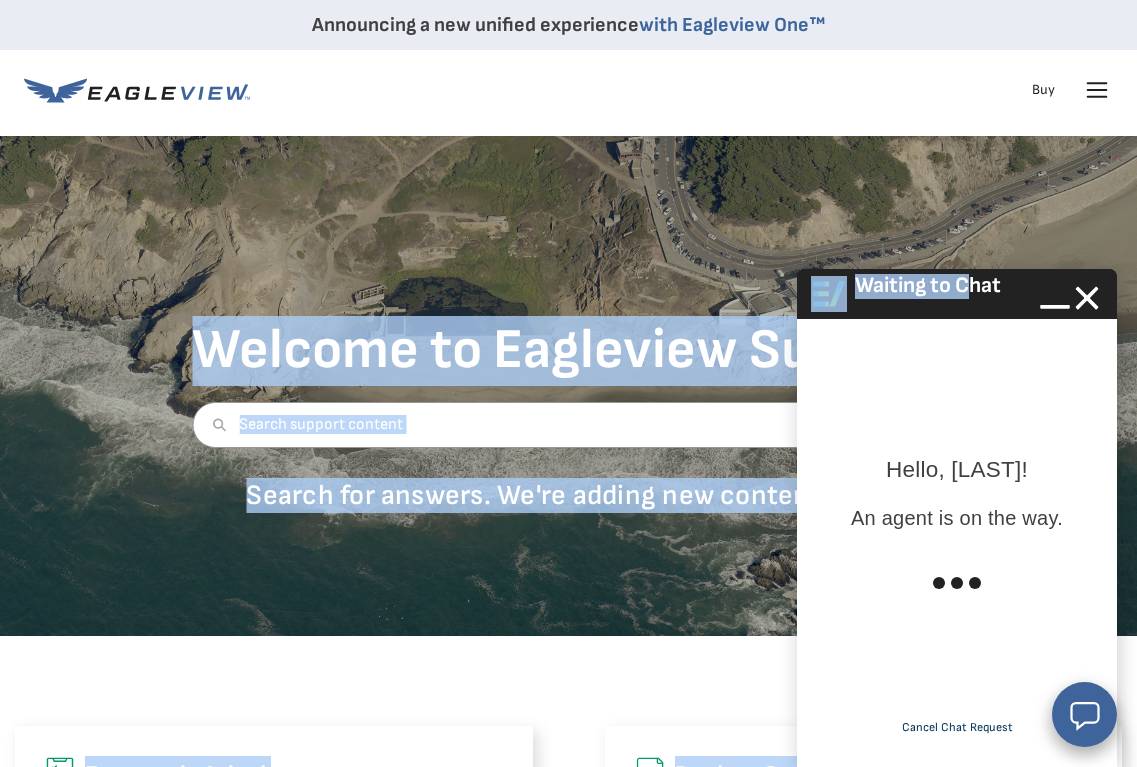 drag, startPoint x: 967, startPoint y: 295, endPoint x: 1126, endPoint y: 294, distance: 159.00314 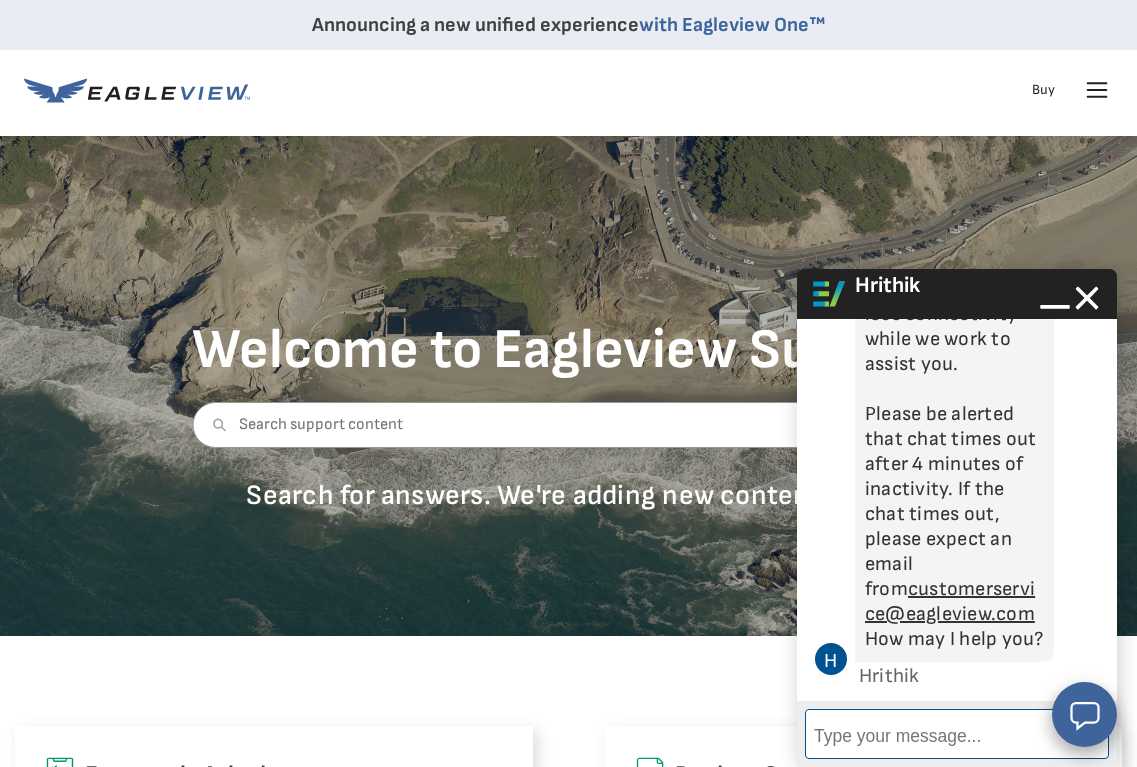 scroll, scrollTop: 312, scrollLeft: 0, axis: vertical 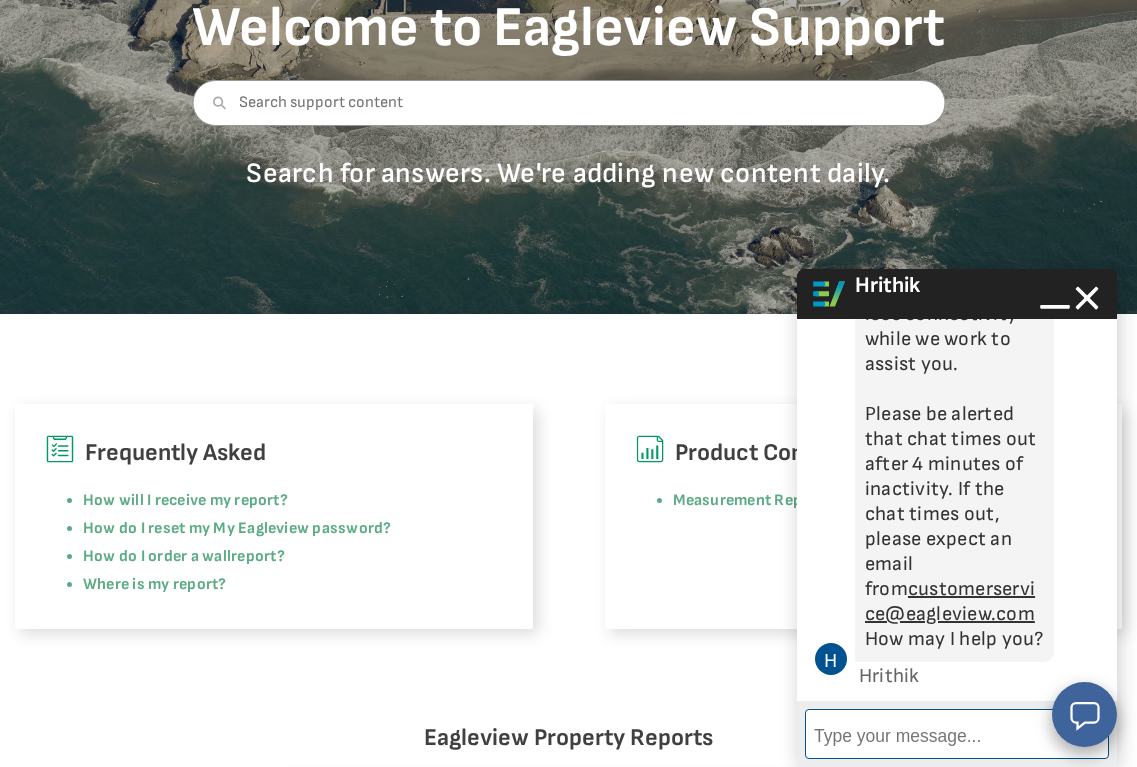 click on "Enter Message" at bounding box center [957, 734] 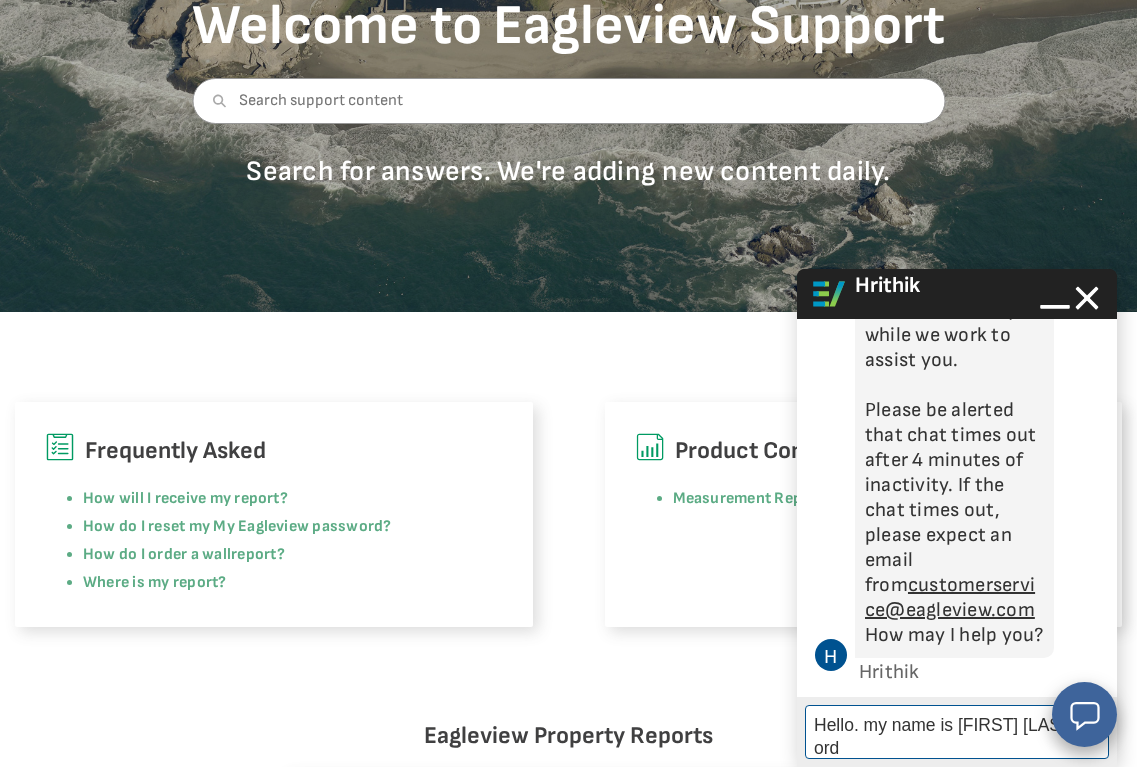 scroll, scrollTop: 316, scrollLeft: 0, axis: vertical 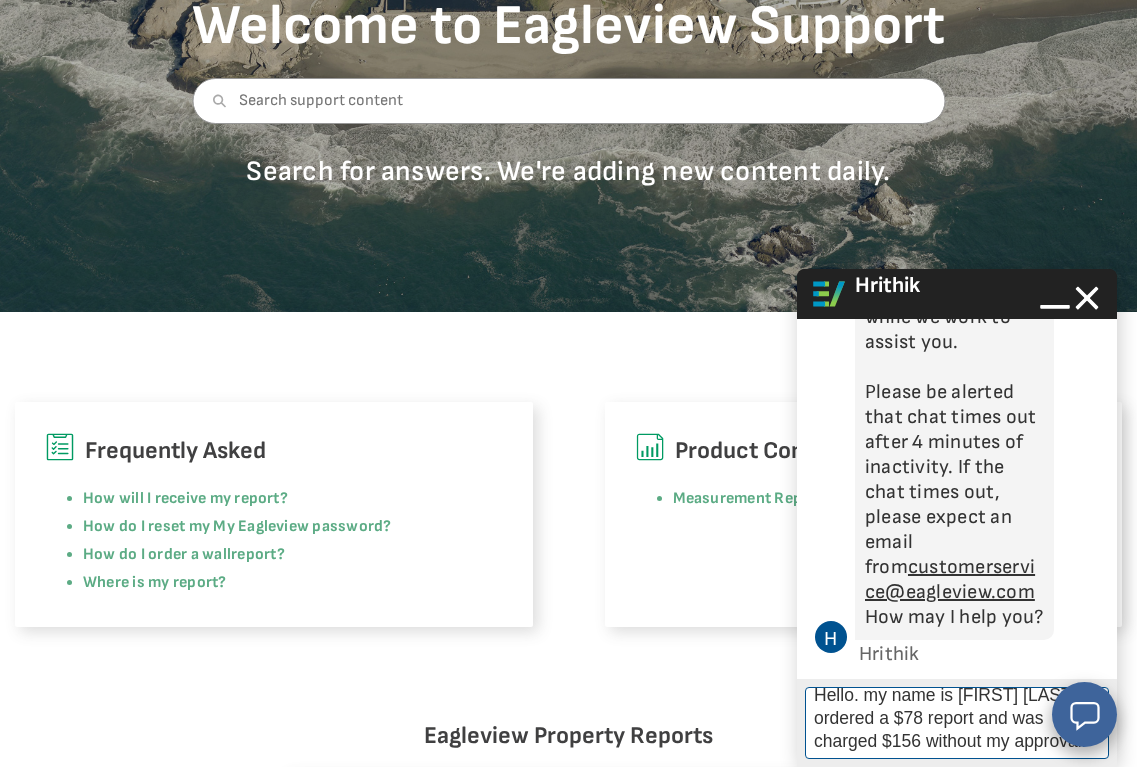 type on "Hello. my name is [FIRST] [LAST]. I ordered a $78 report and was charged $156 without my approval." 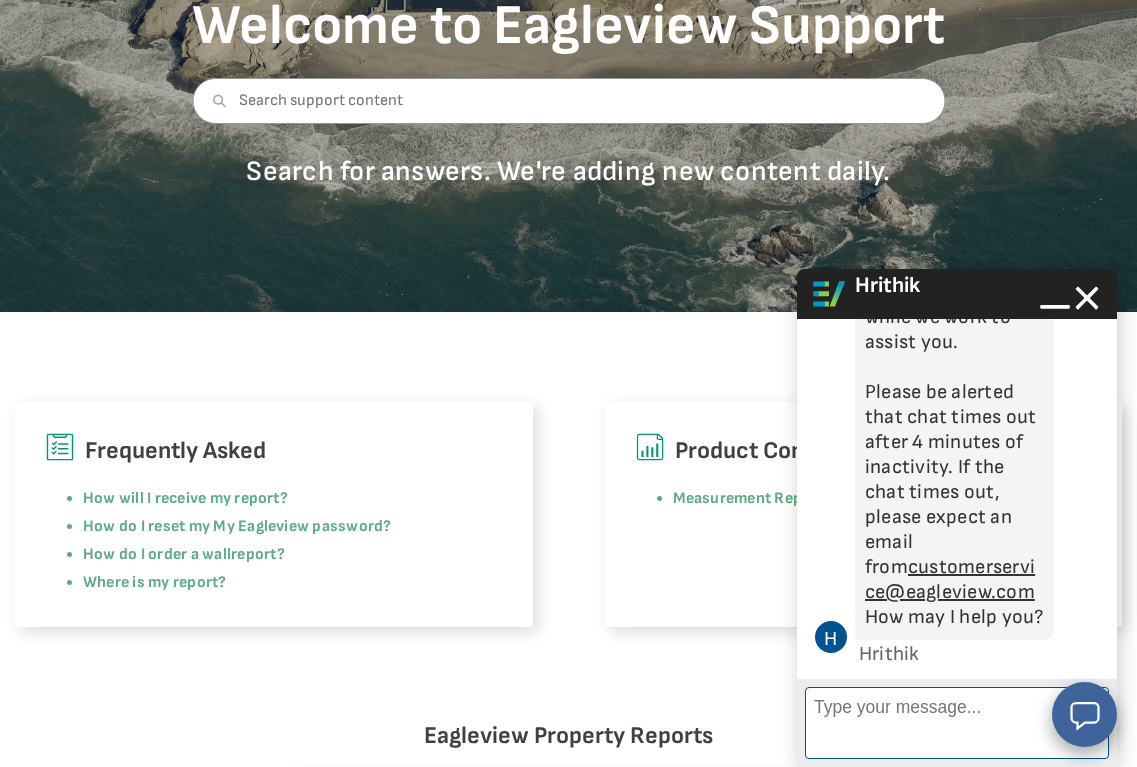 scroll, scrollTop: 513, scrollLeft: 0, axis: vertical 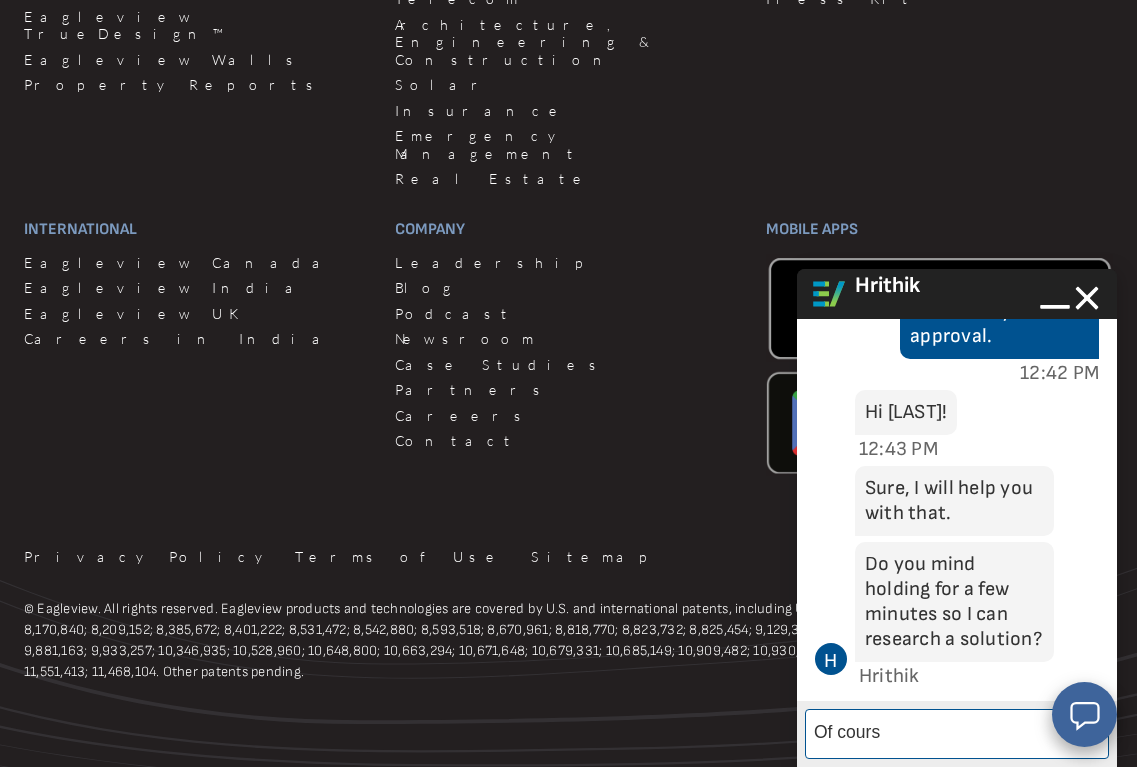 type on "Of course" 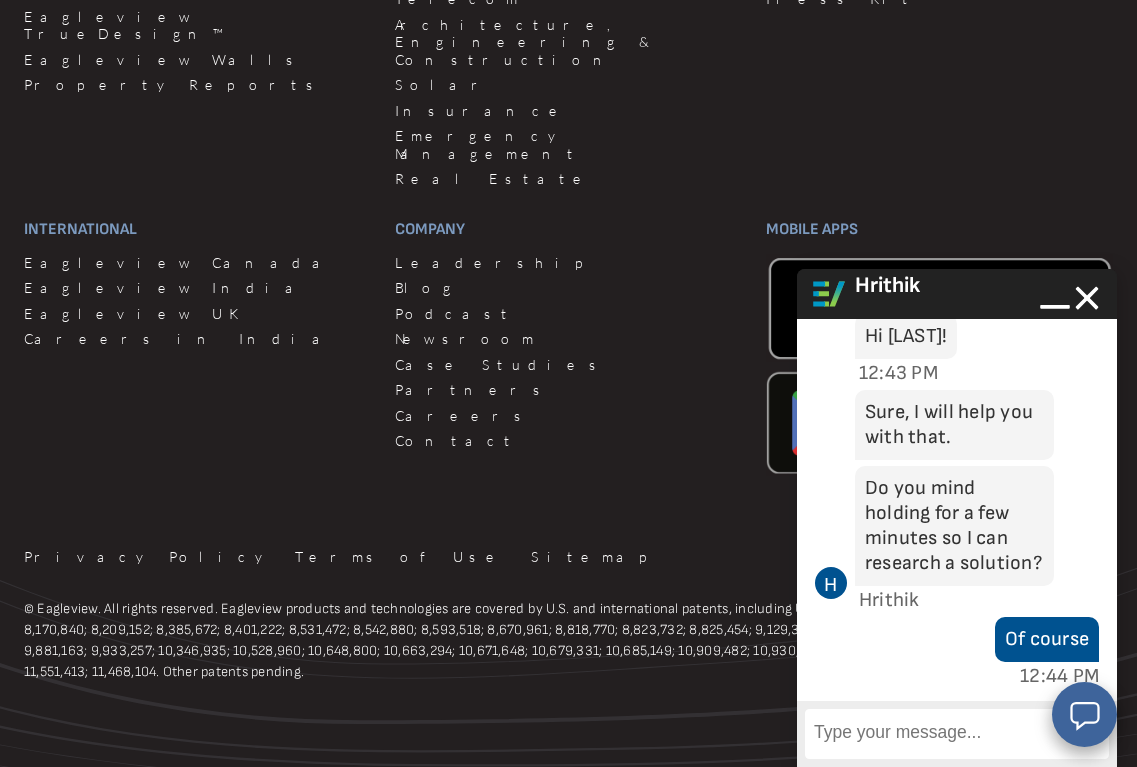 scroll, scrollTop: 917, scrollLeft: 0, axis: vertical 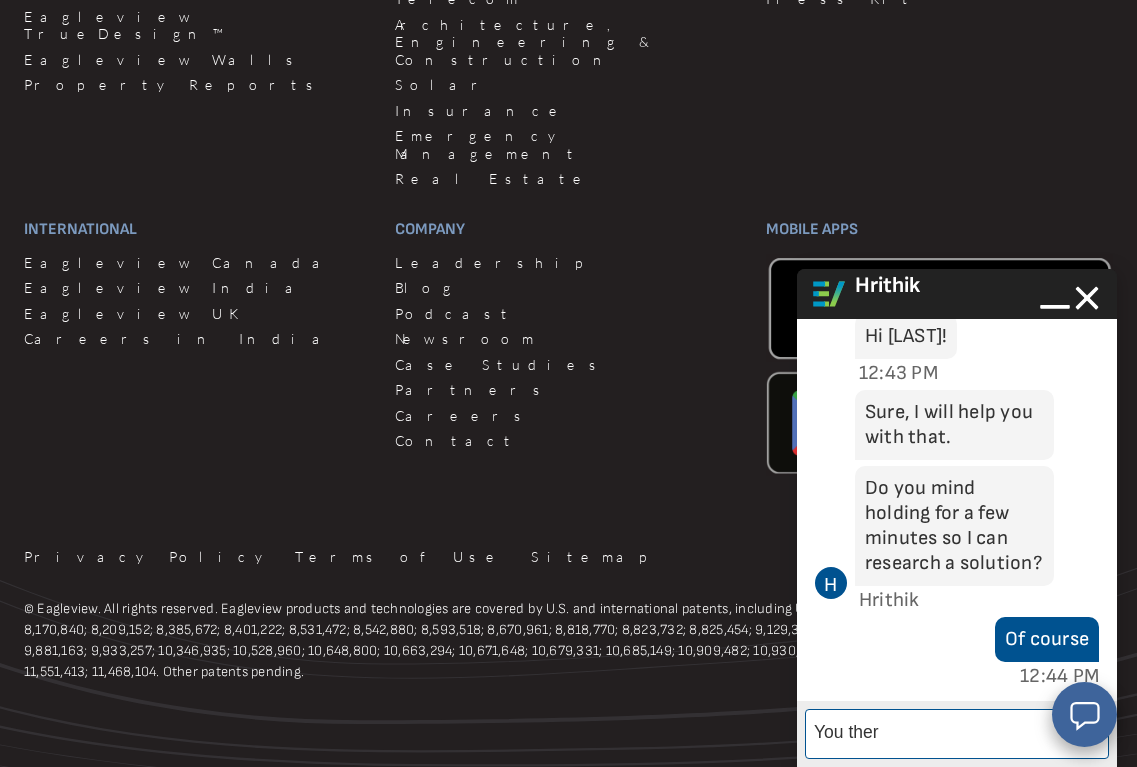 type on "You there" 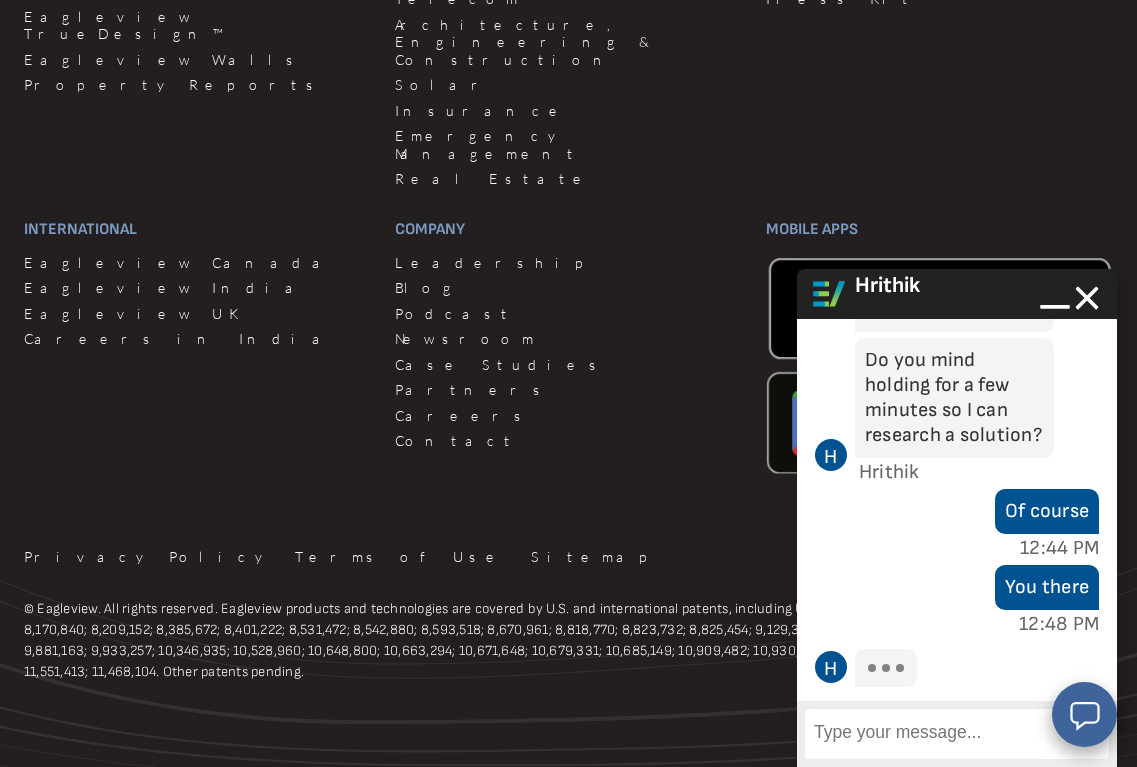 scroll, scrollTop: 1569, scrollLeft: 0, axis: vertical 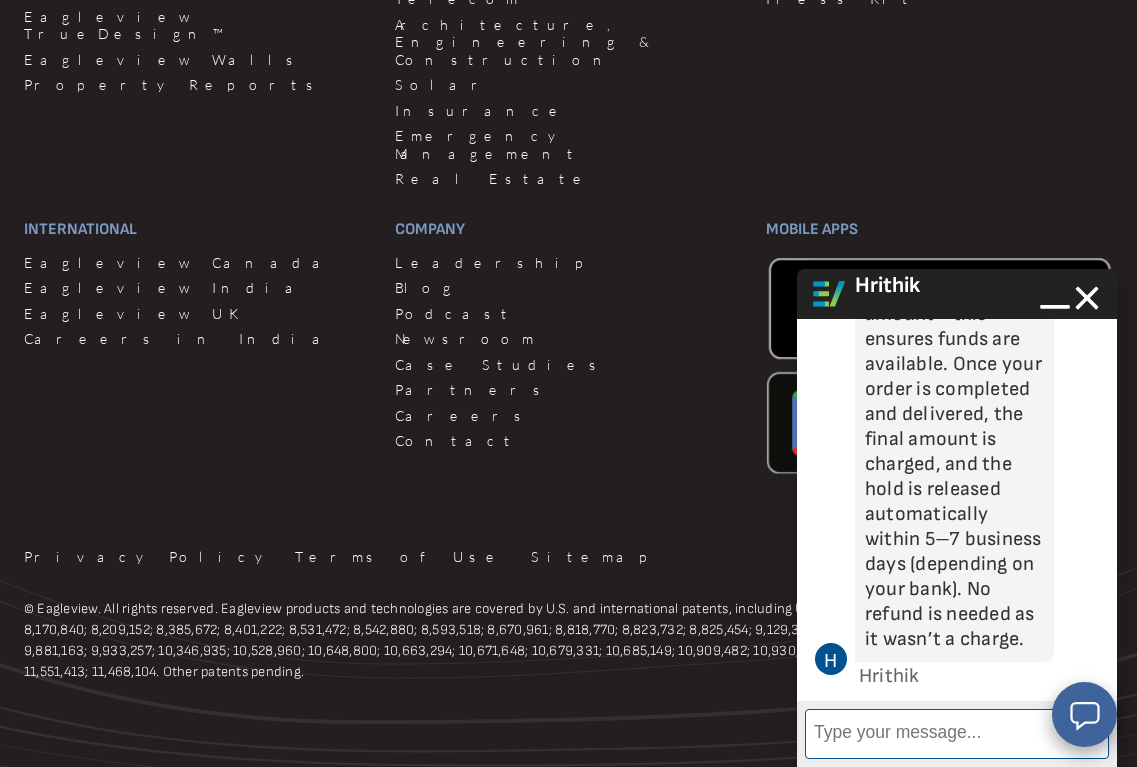 click on "Enter Message" at bounding box center [957, 734] 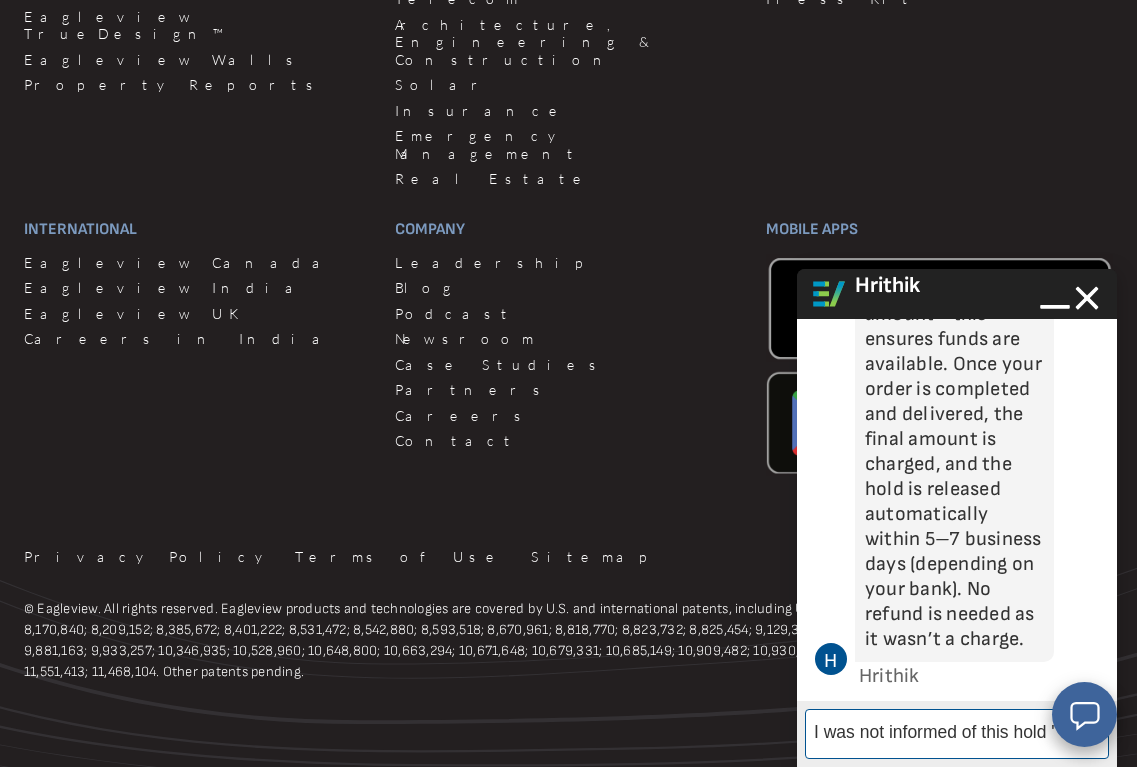 type on "I was not informed of this hold" 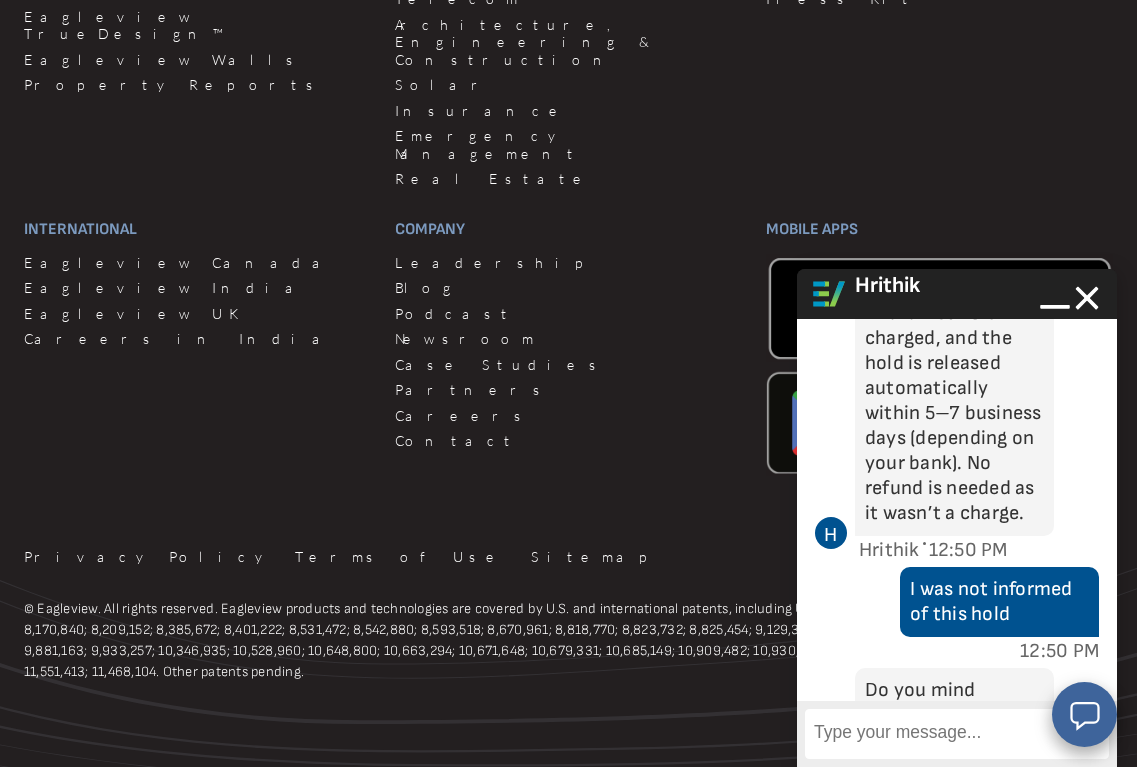 scroll, scrollTop: 1821, scrollLeft: 0, axis: vertical 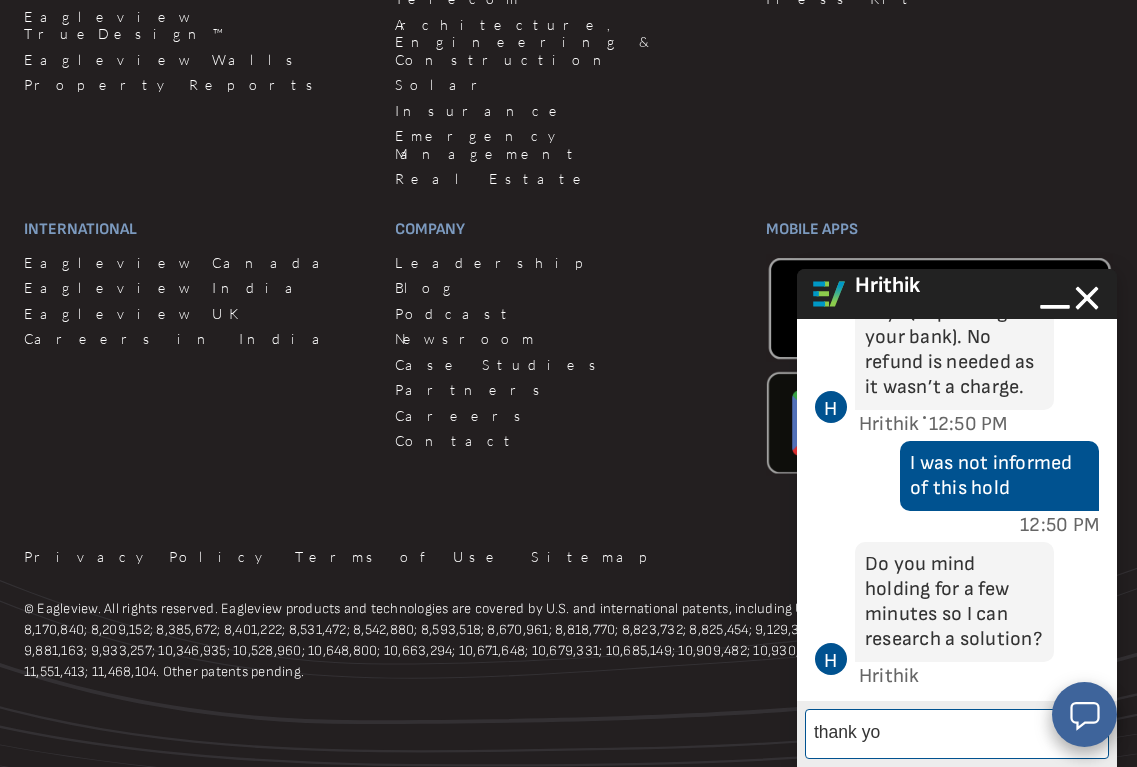 type on "thank you" 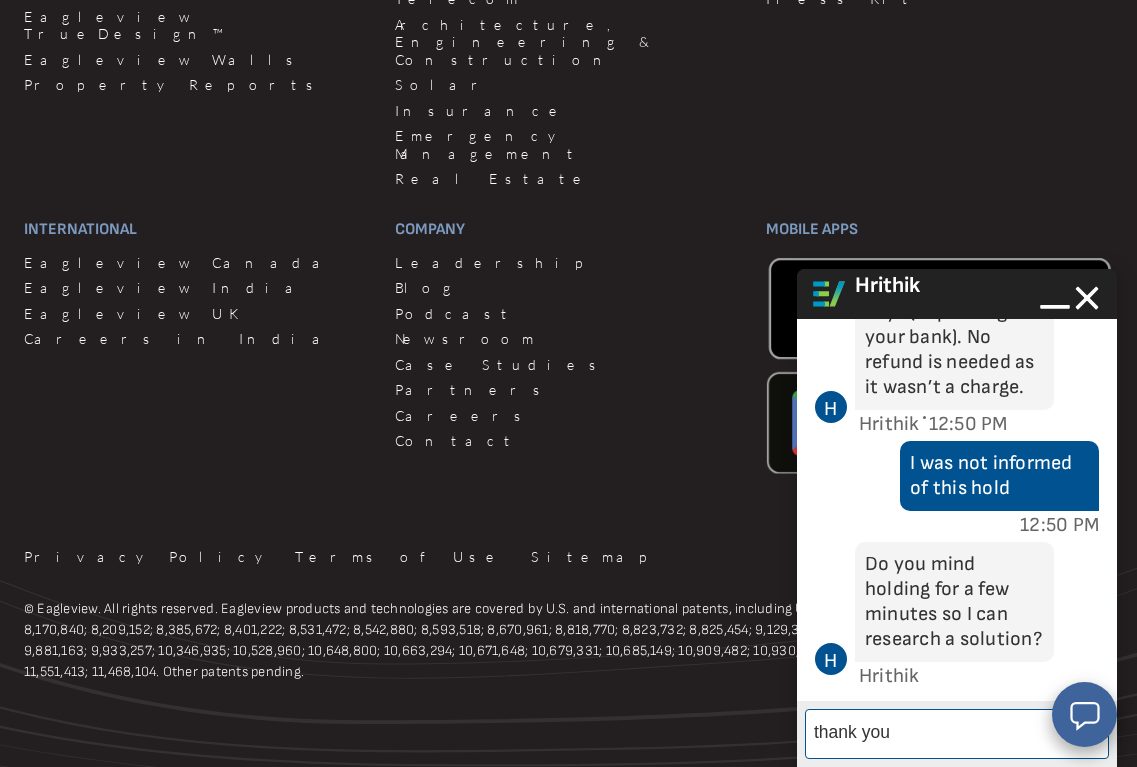 type 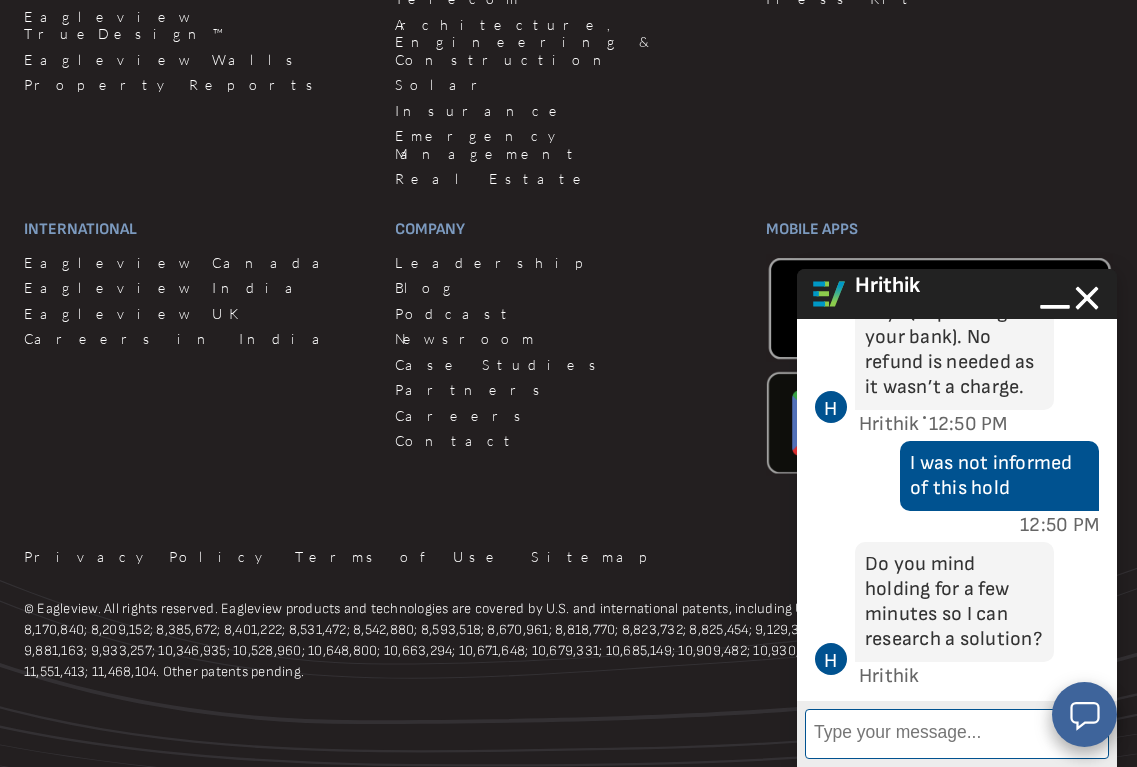 scroll, scrollTop: 1872, scrollLeft: 0, axis: vertical 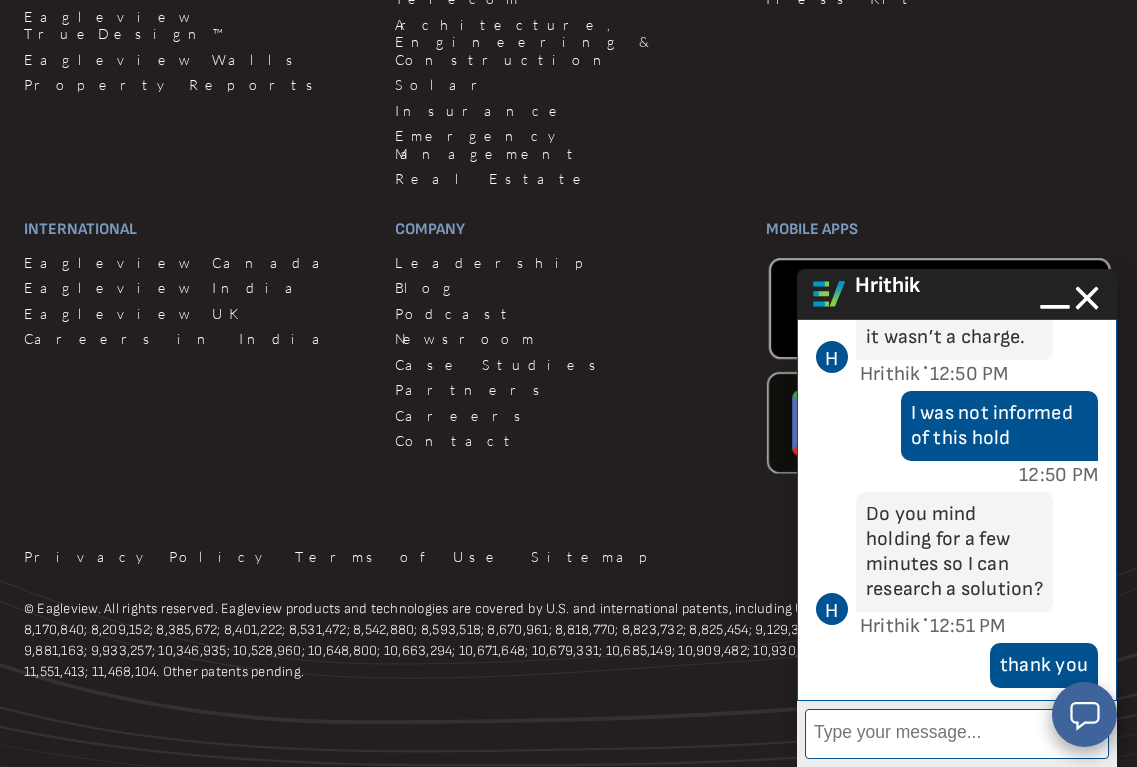click on "I was not informed of this hold 12:50 PM" at bounding box center [957, 439] 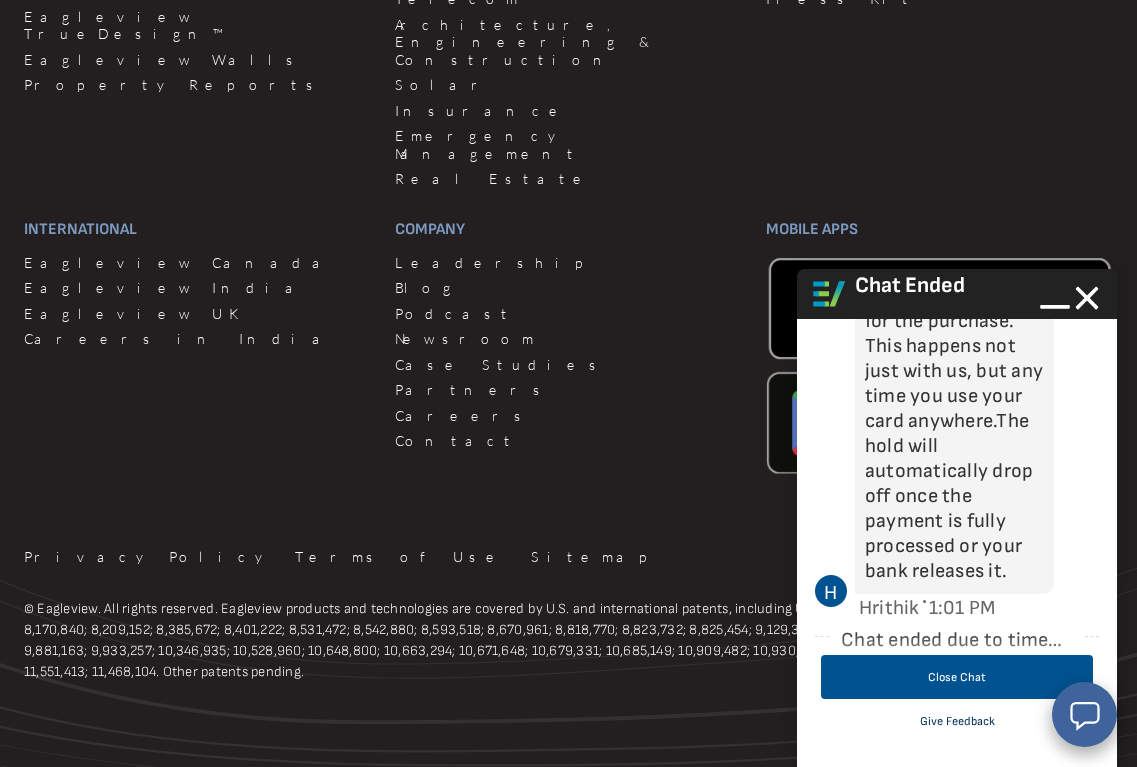 scroll, scrollTop: 2635, scrollLeft: 0, axis: vertical 